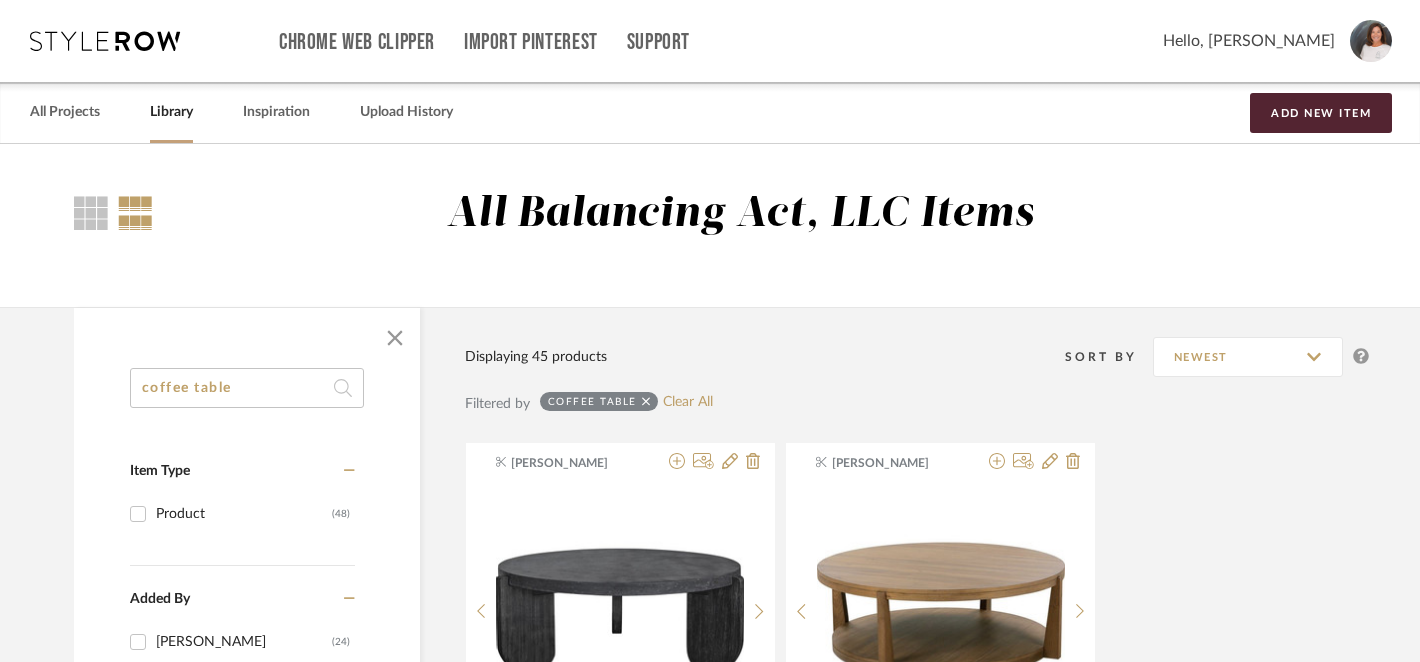 scroll, scrollTop: 3804, scrollLeft: 14, axis: both 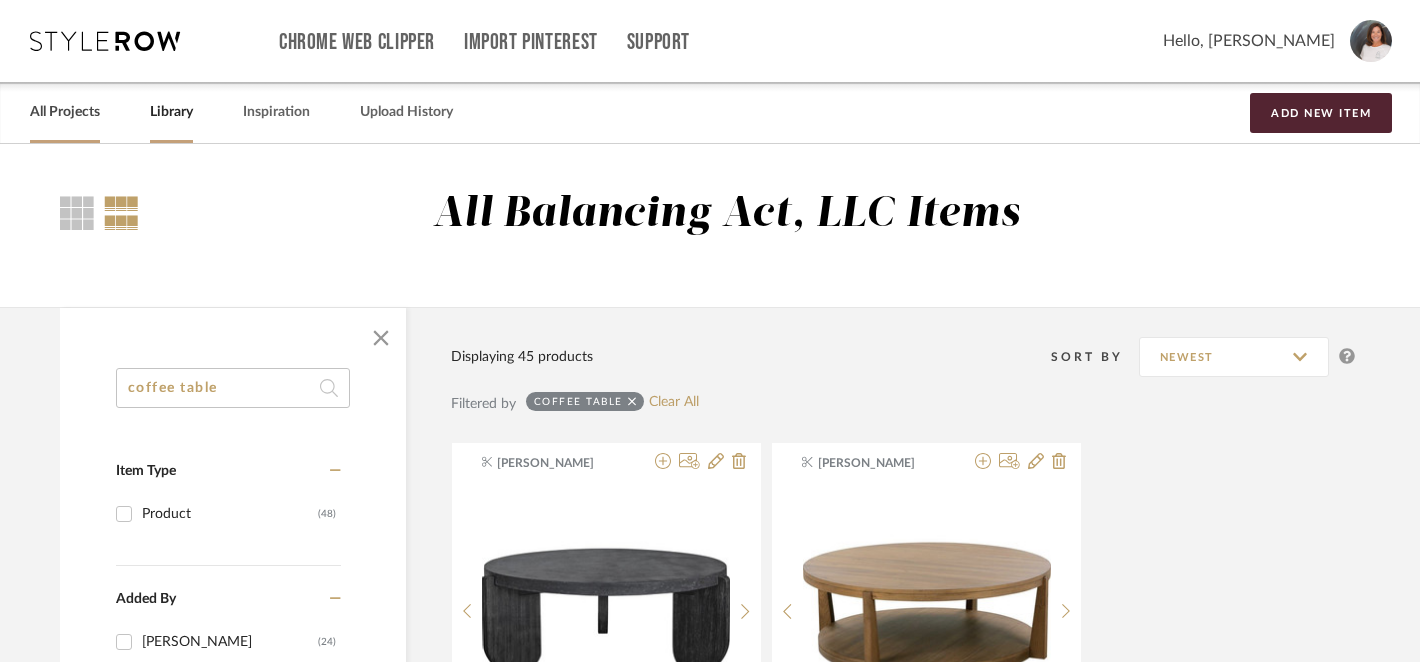 click on "All Projects" at bounding box center (65, 112) 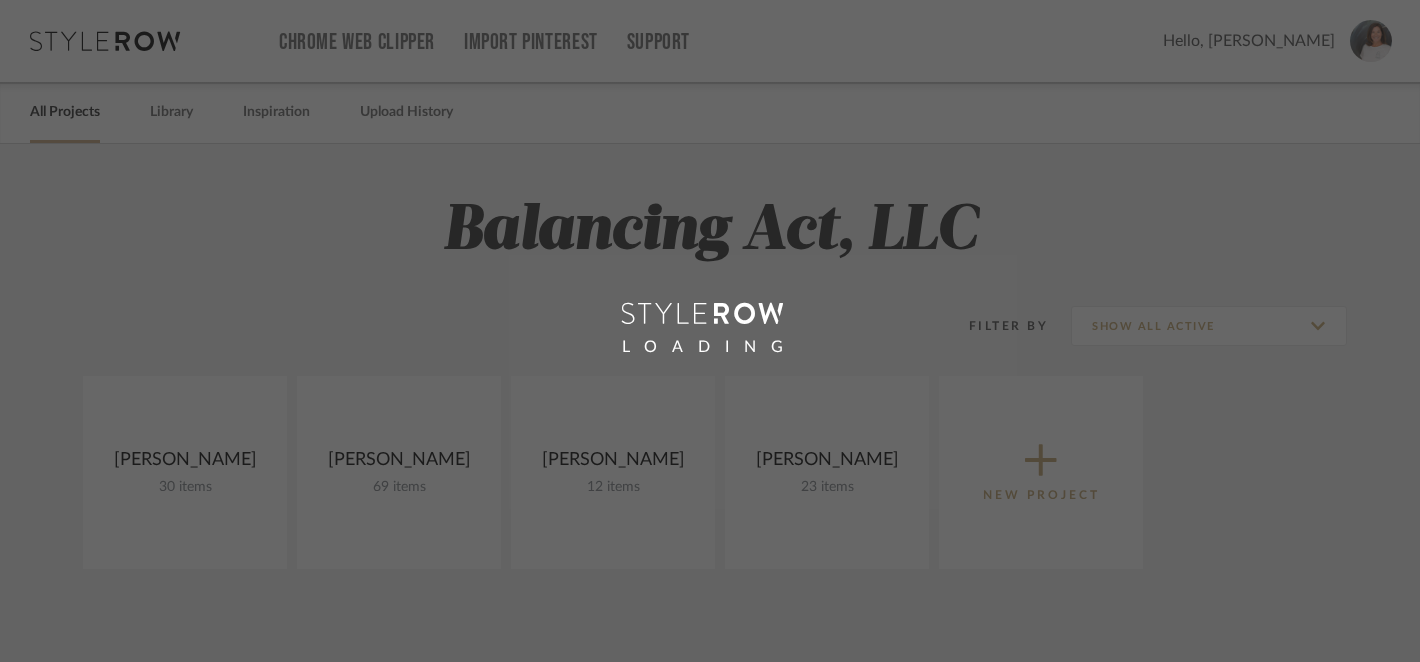scroll, scrollTop: 0, scrollLeft: 0, axis: both 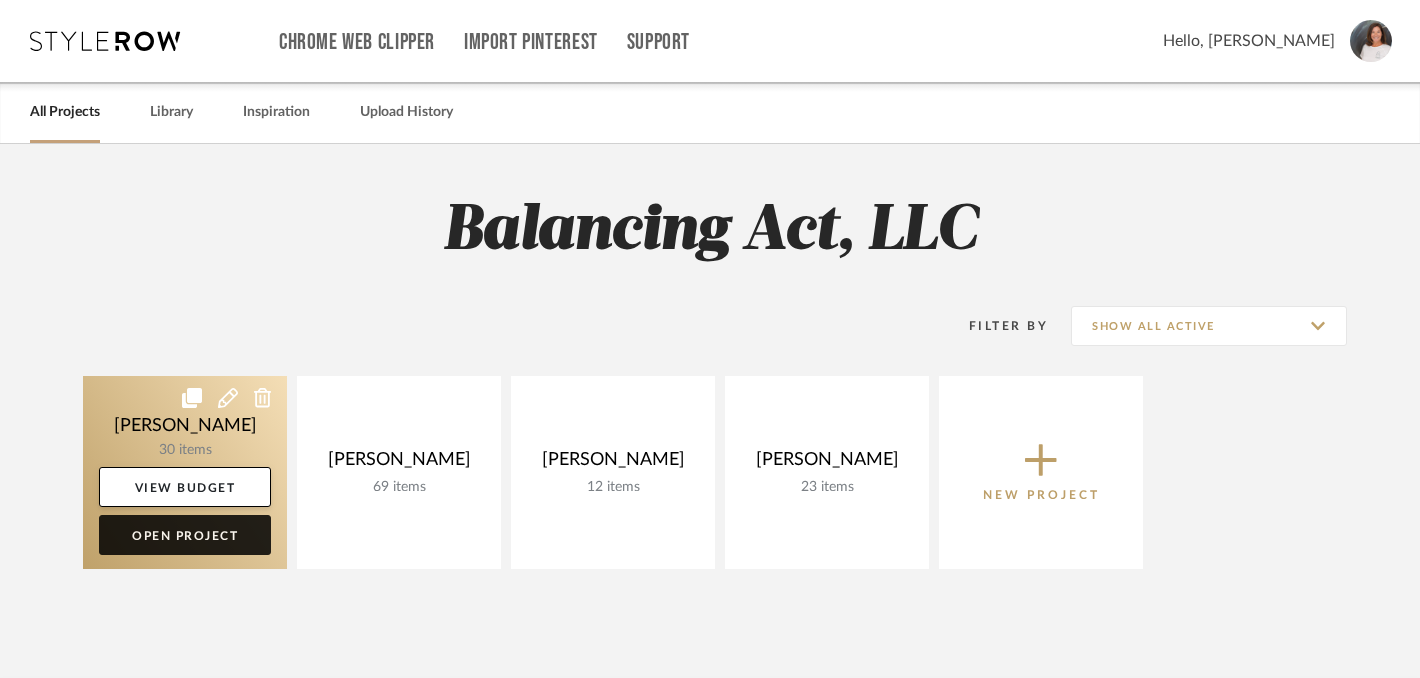 click on "Open Project" 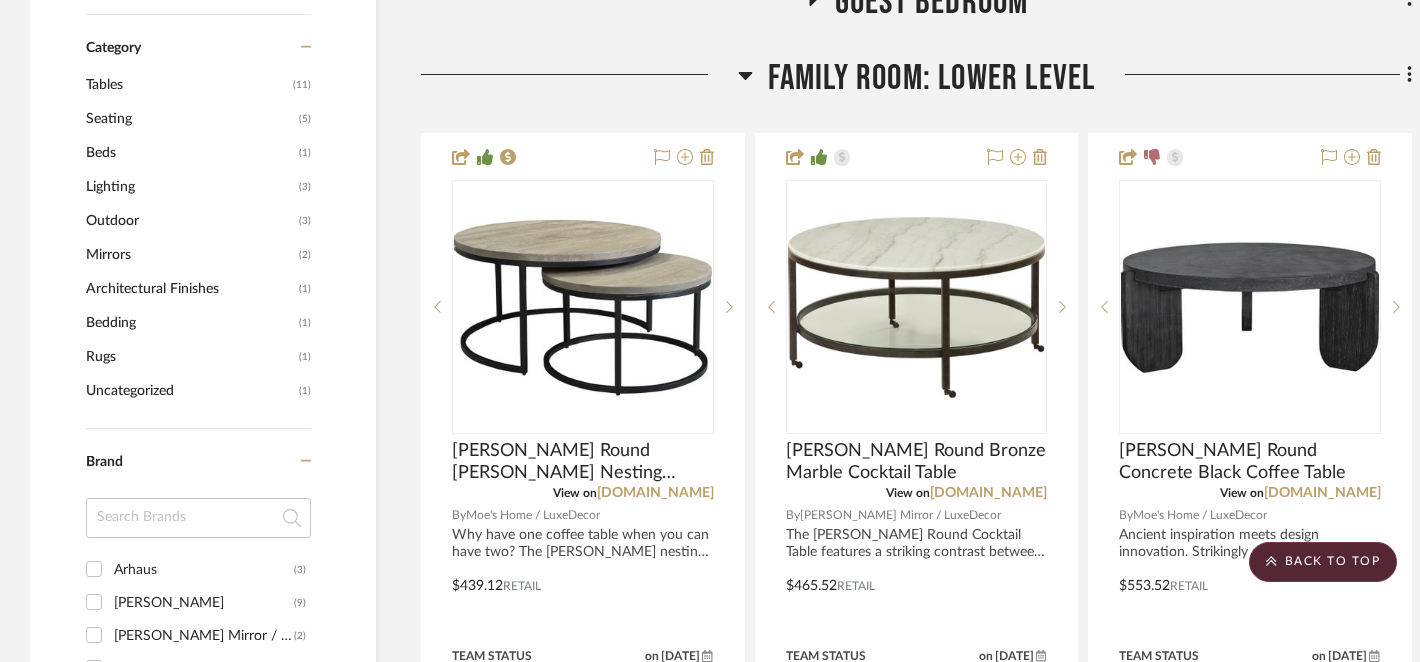 scroll, scrollTop: 1538, scrollLeft: 0, axis: vertical 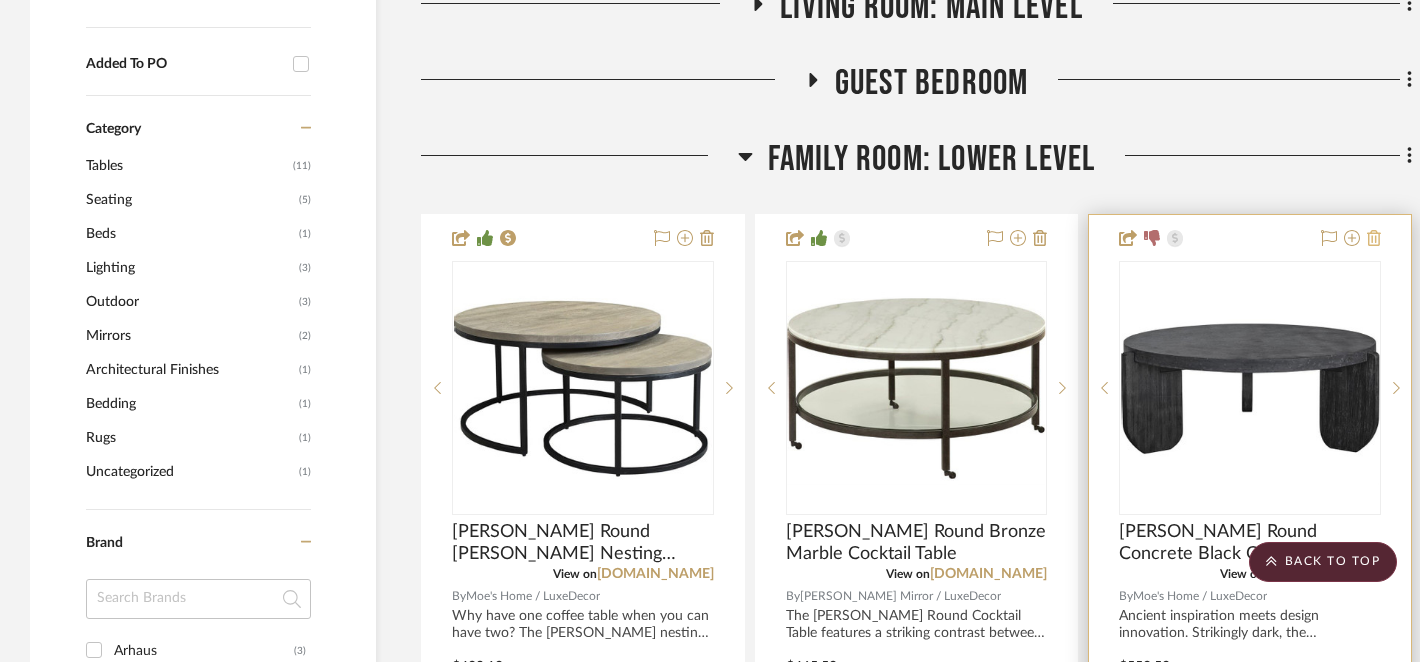 click 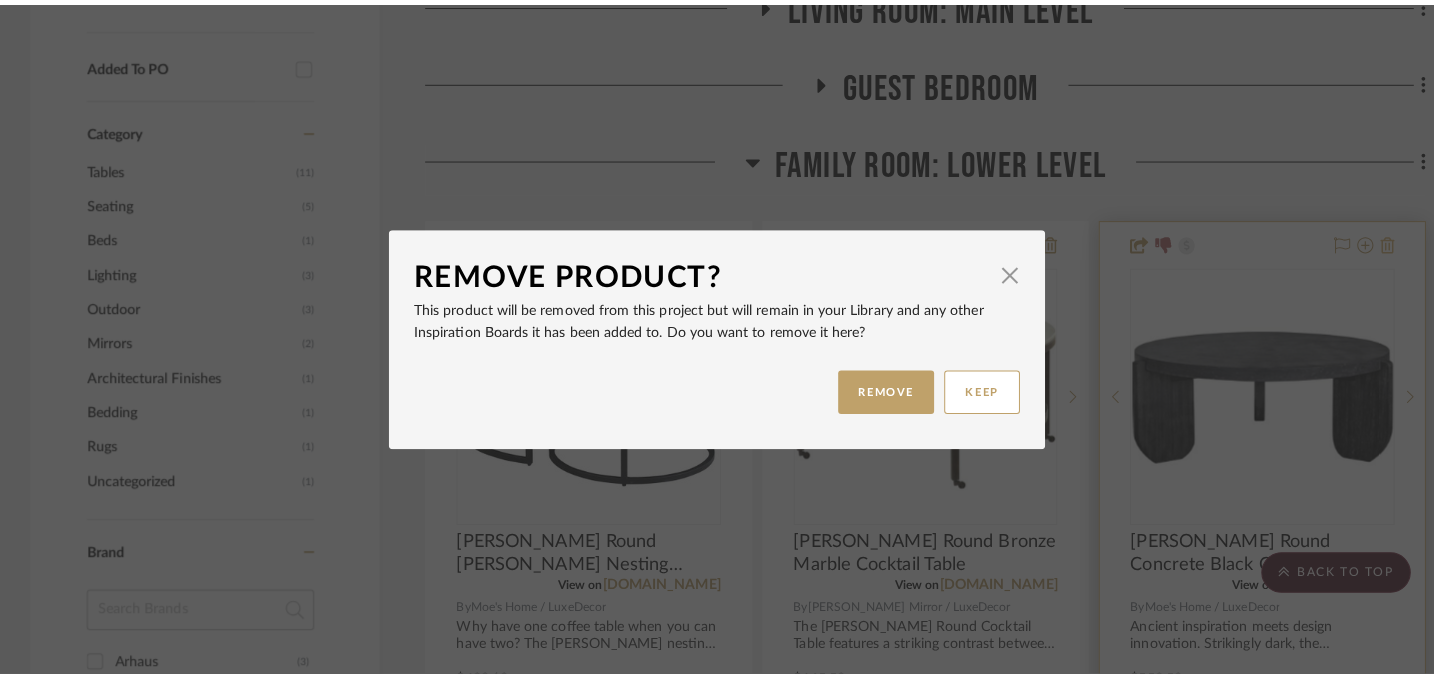scroll, scrollTop: 0, scrollLeft: 0, axis: both 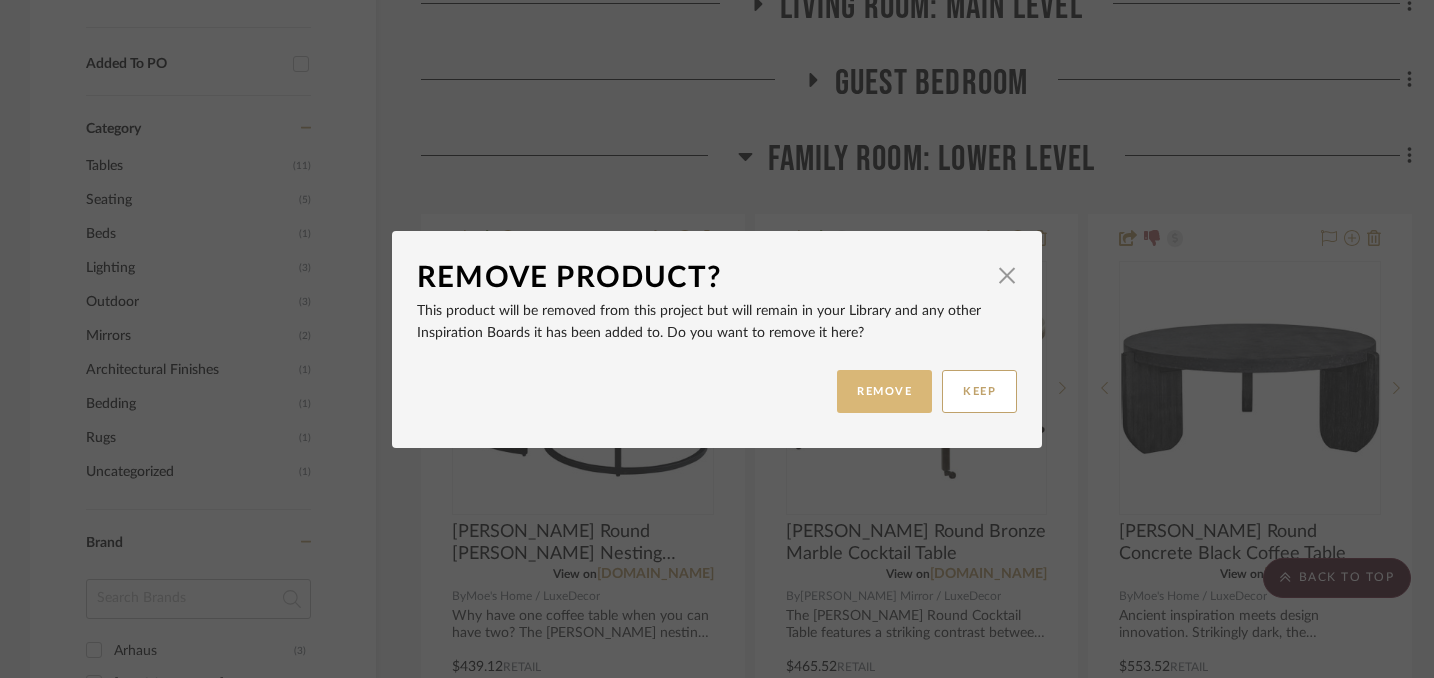 click on "REMOVE" at bounding box center [884, 391] 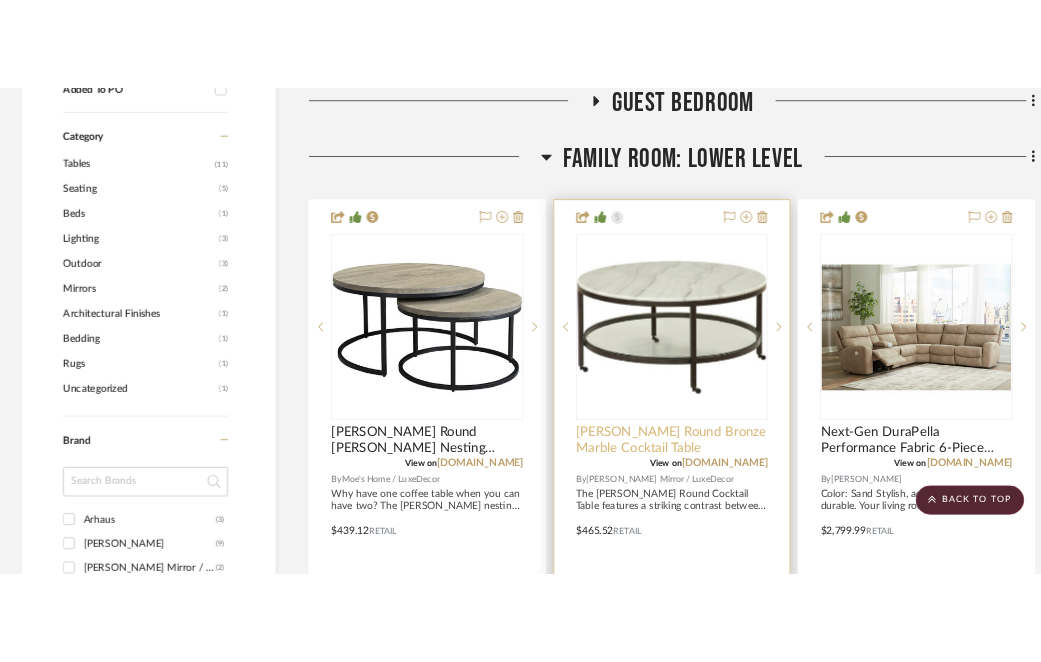 scroll, scrollTop: 1603, scrollLeft: 0, axis: vertical 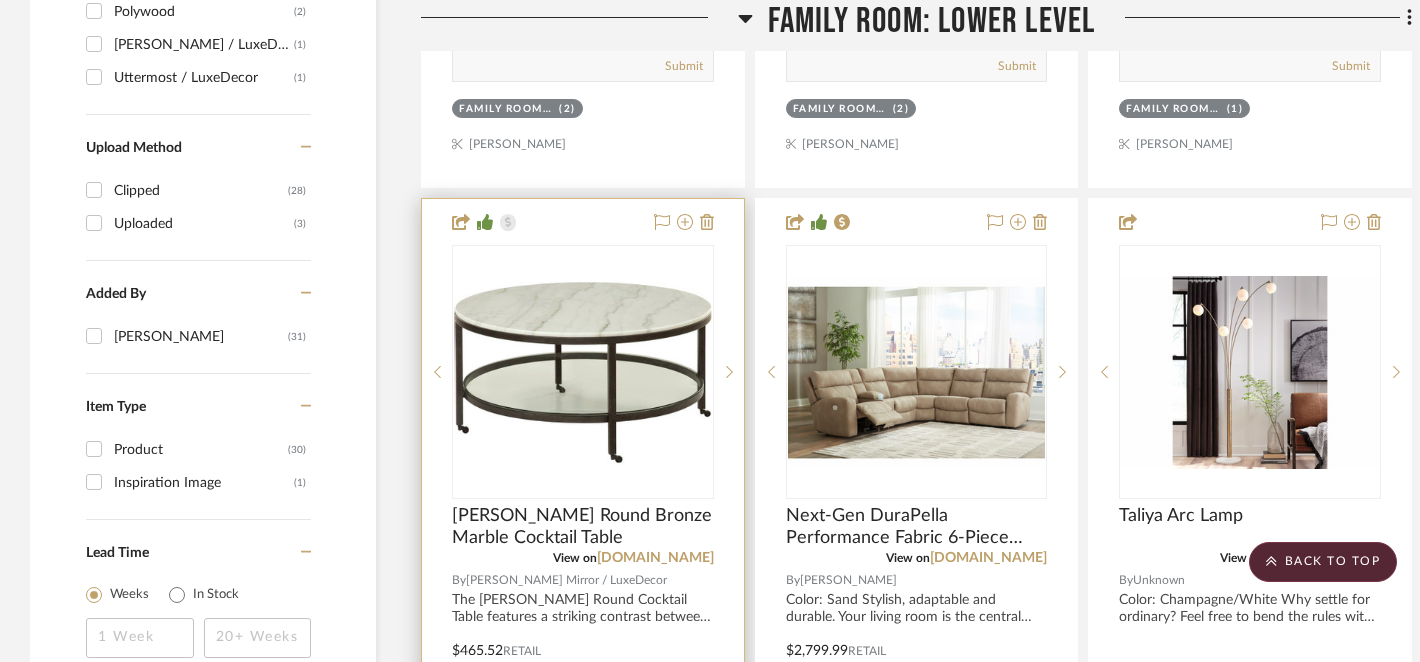 click on "[PERSON_NAME] Mirror / LuxeDecor" at bounding box center [566, 580] 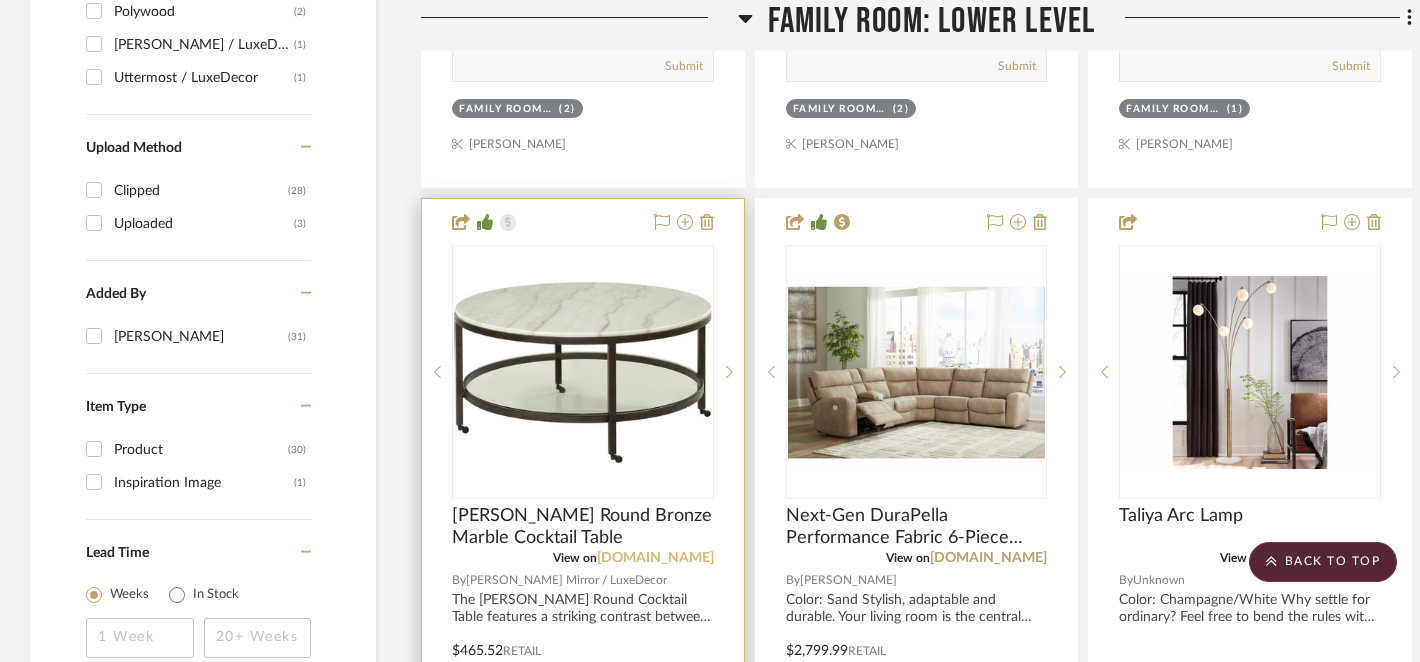 click on "[DOMAIN_NAME]" at bounding box center [655, 558] 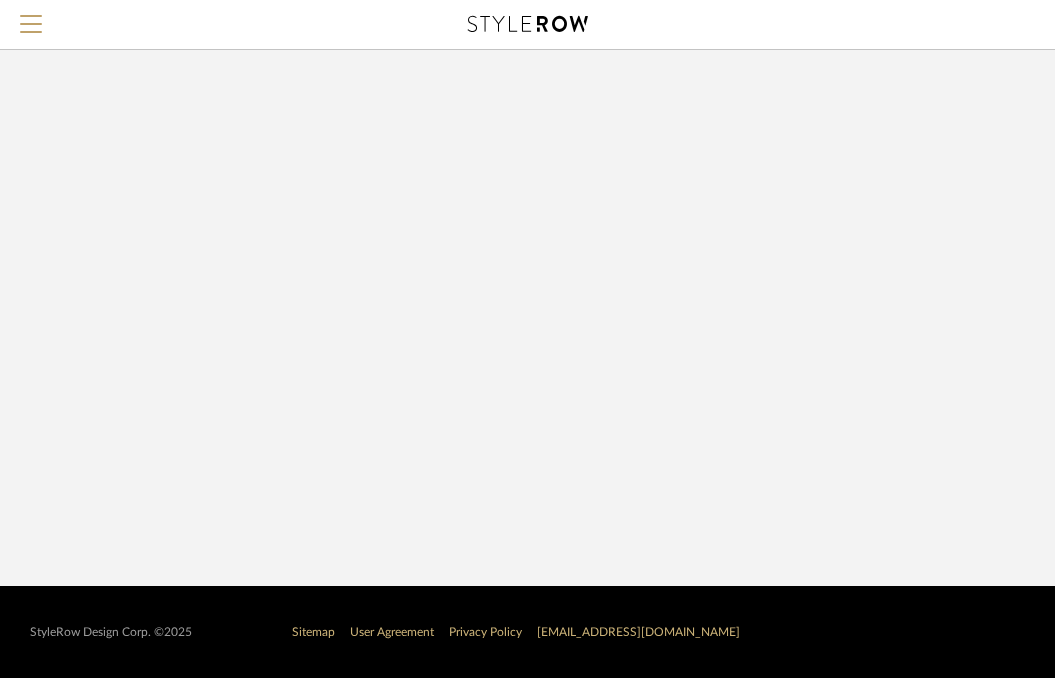 scroll, scrollTop: 0, scrollLeft: 0, axis: both 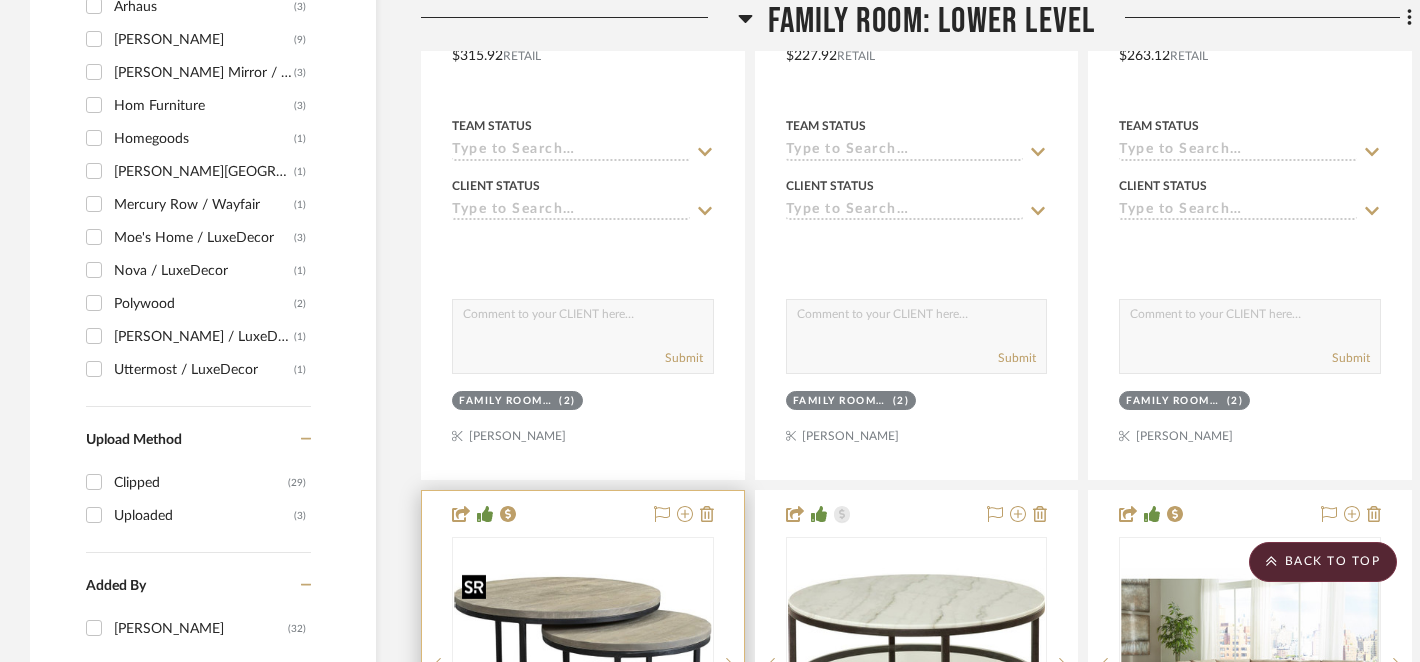 type 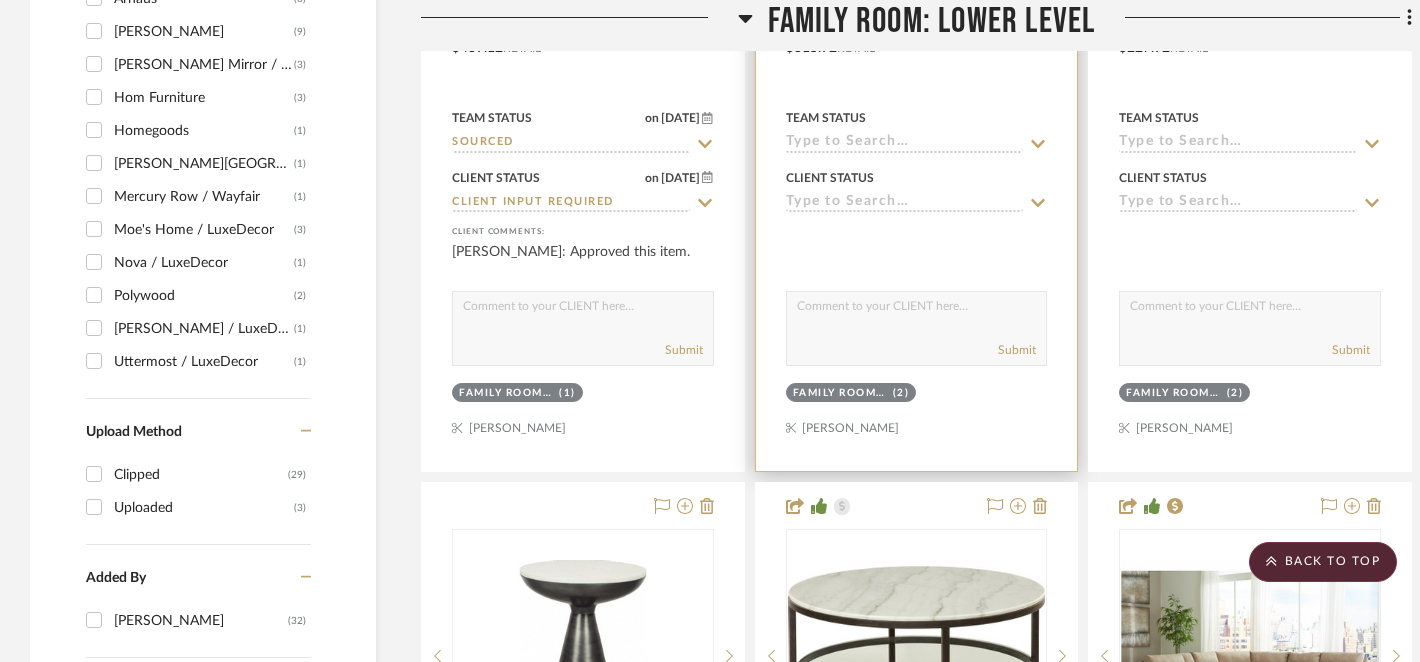 scroll, scrollTop: 2138, scrollLeft: 0, axis: vertical 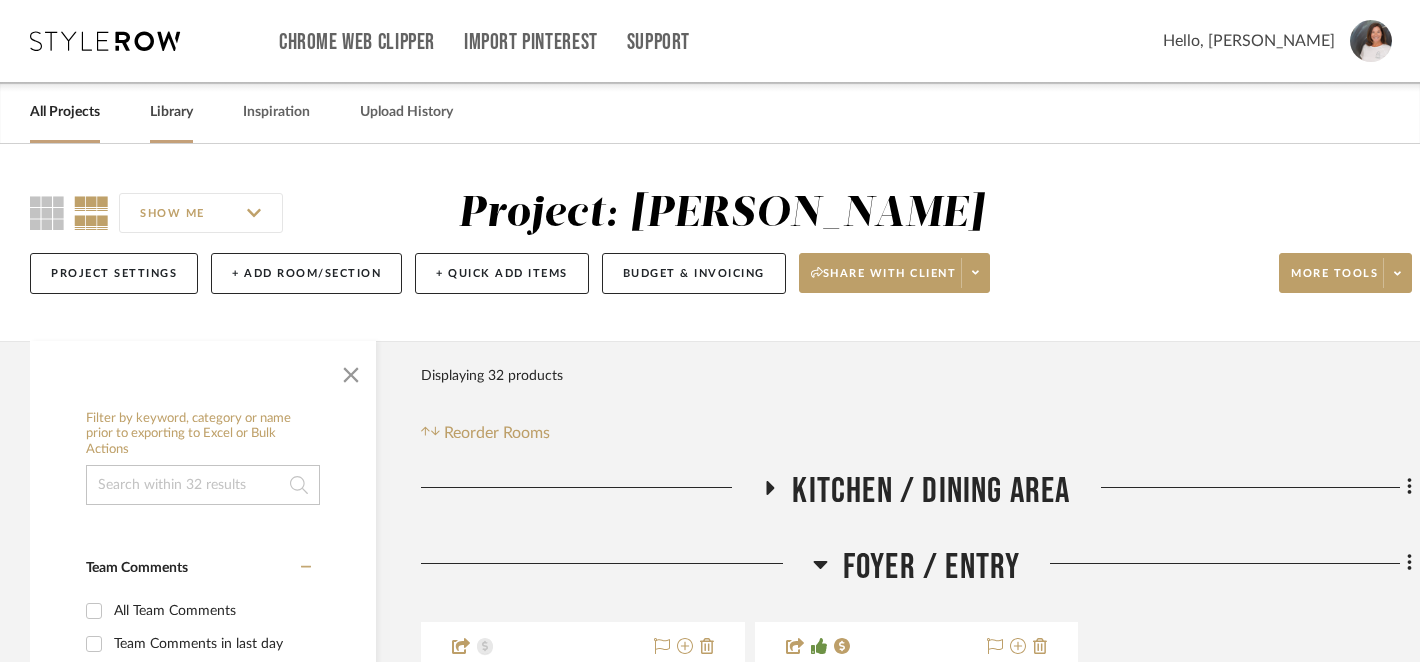 click on "Library" at bounding box center [171, 112] 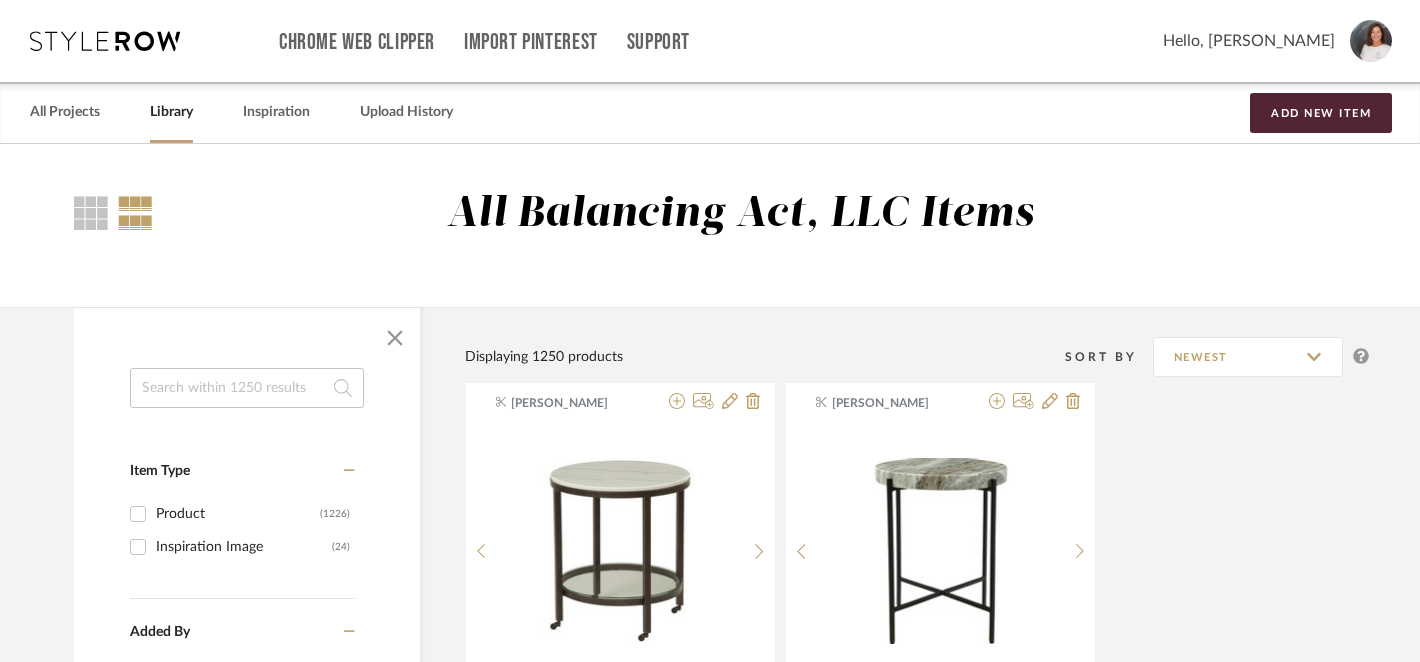 click 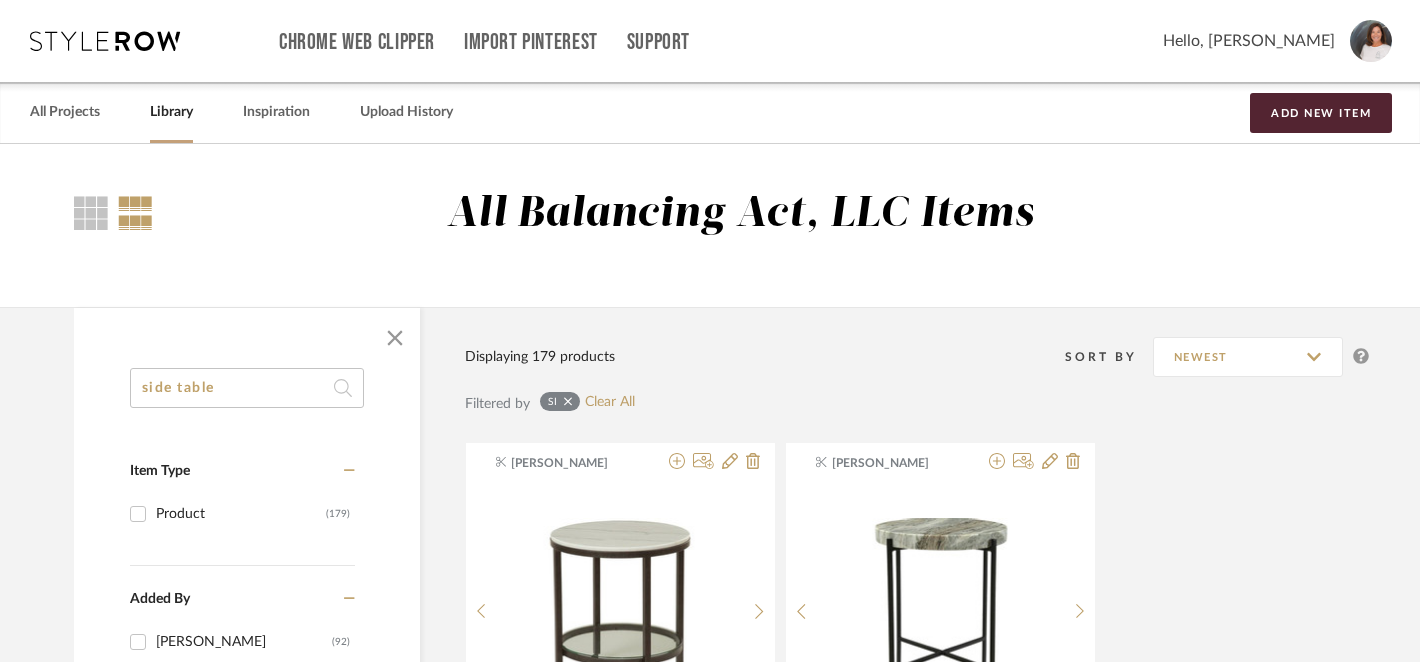 type on "side table" 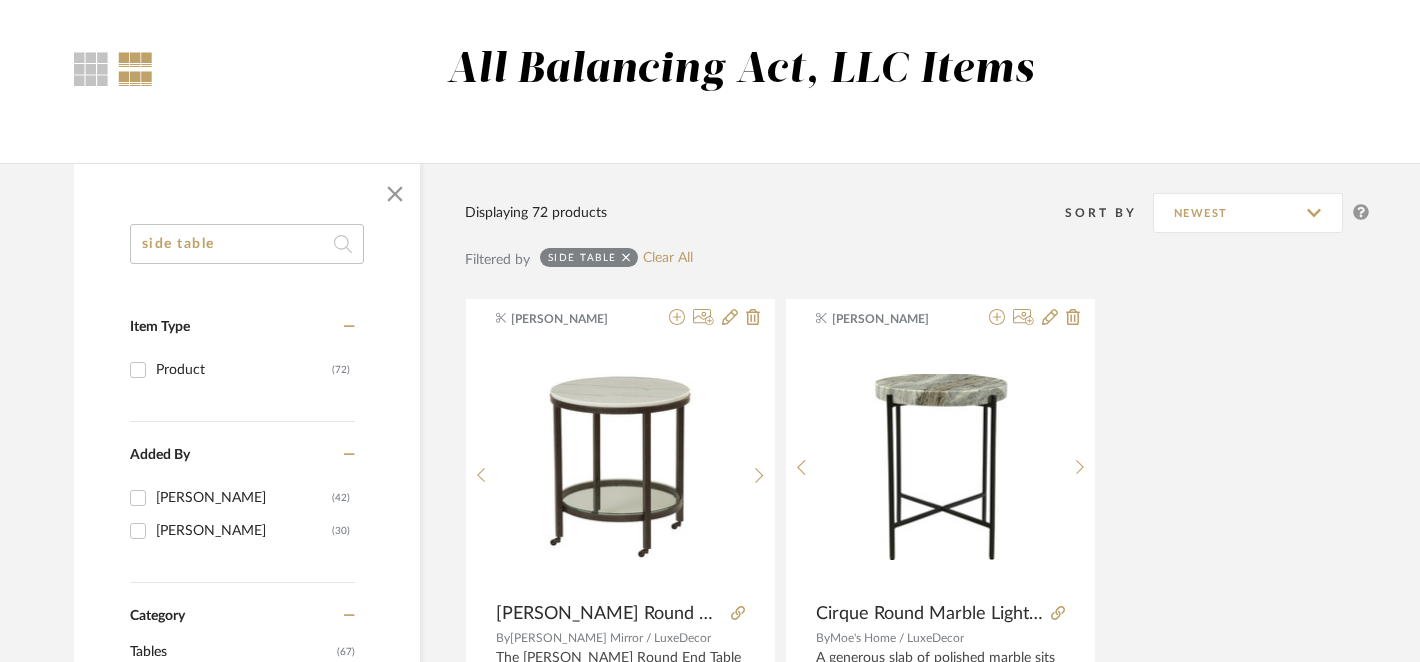 scroll, scrollTop: 0, scrollLeft: 0, axis: both 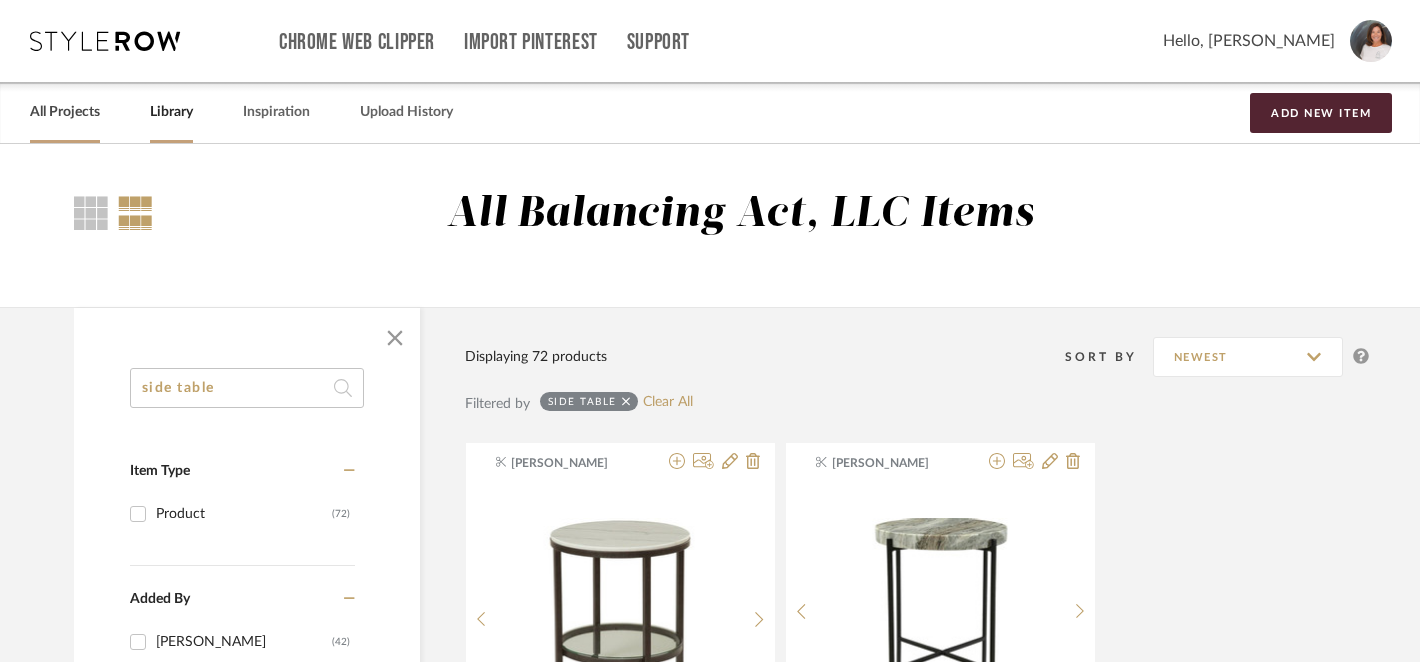click on "All Projects" at bounding box center (65, 112) 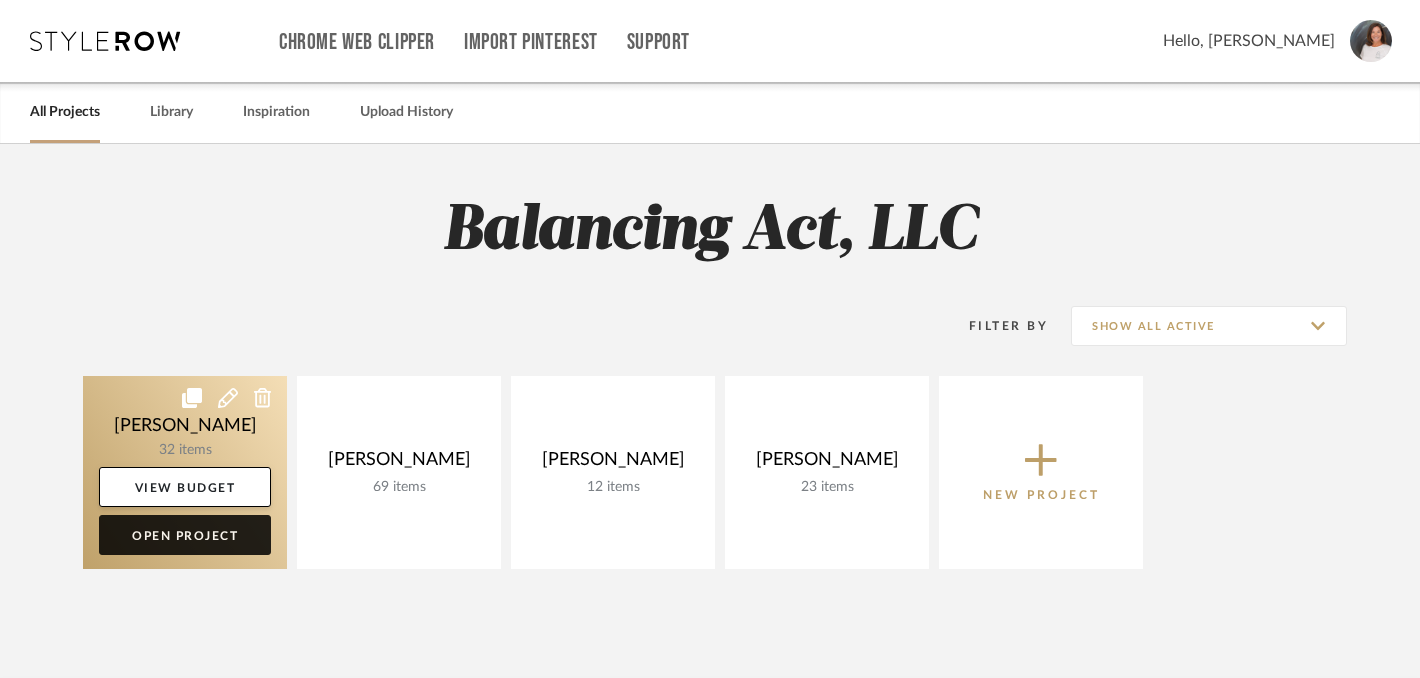 click on "Open Project" 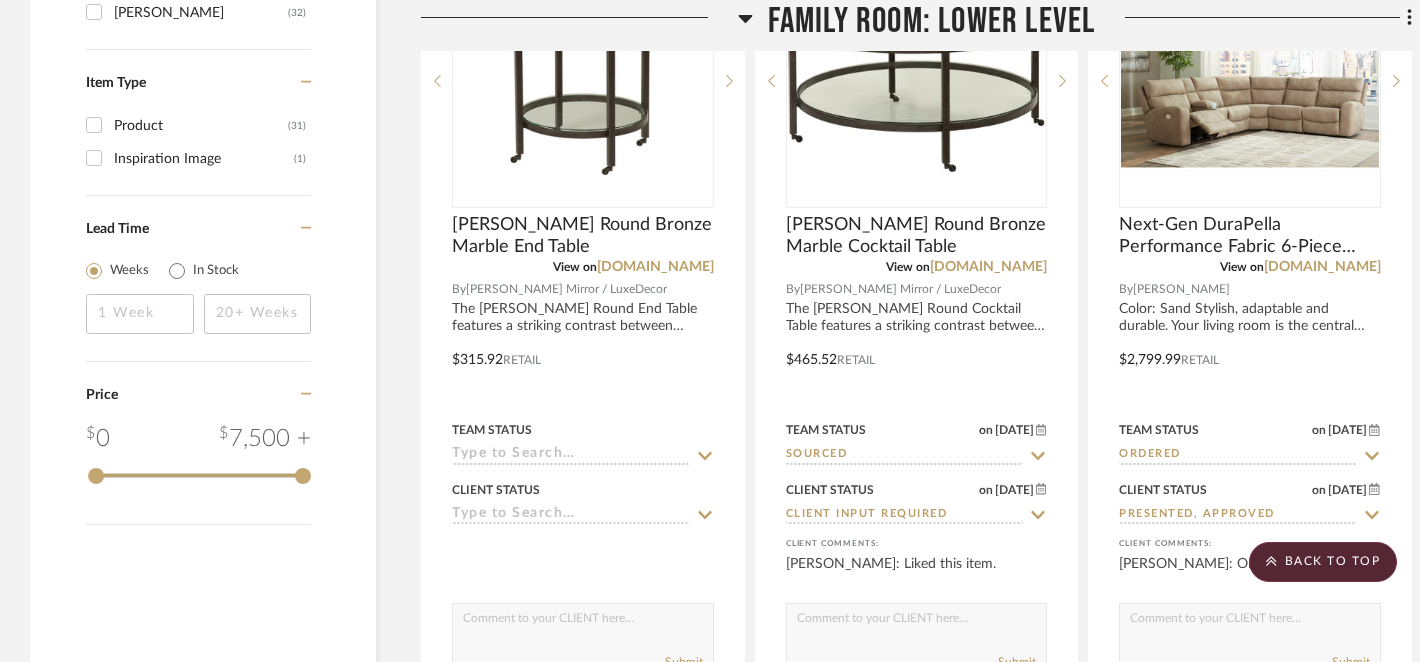 scroll, scrollTop: 2767, scrollLeft: 0, axis: vertical 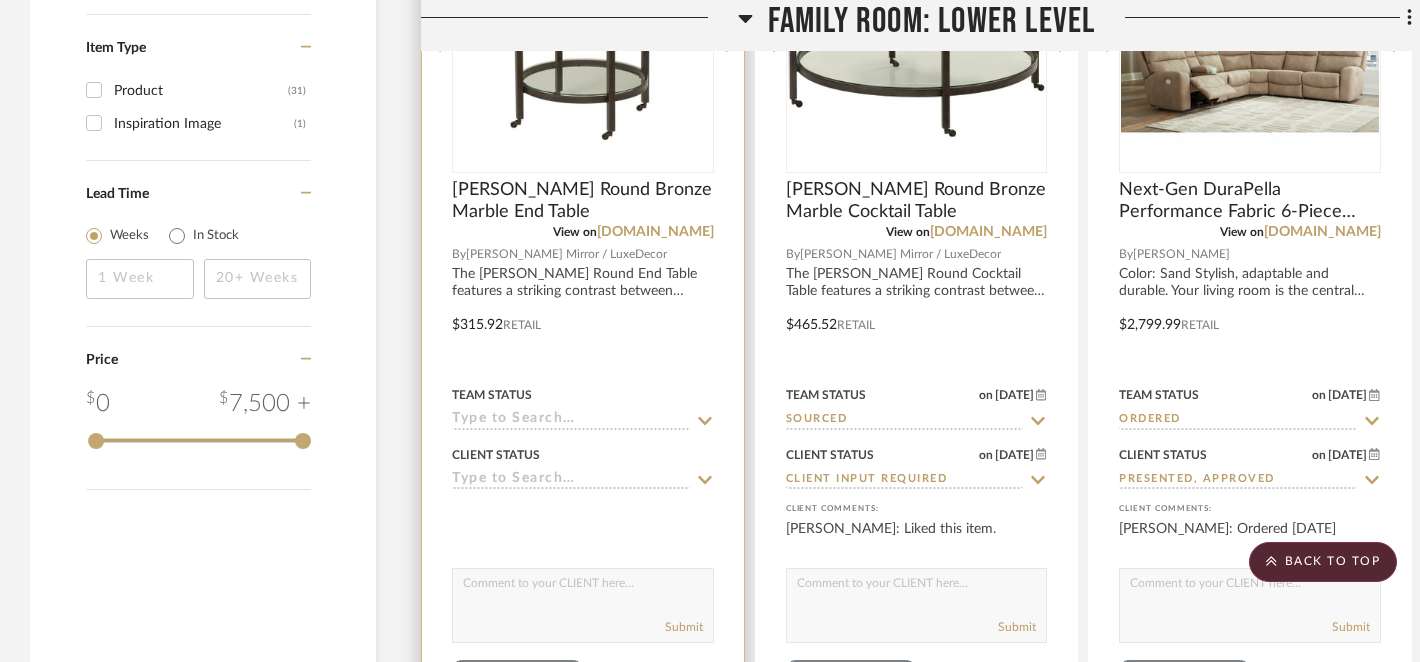 click 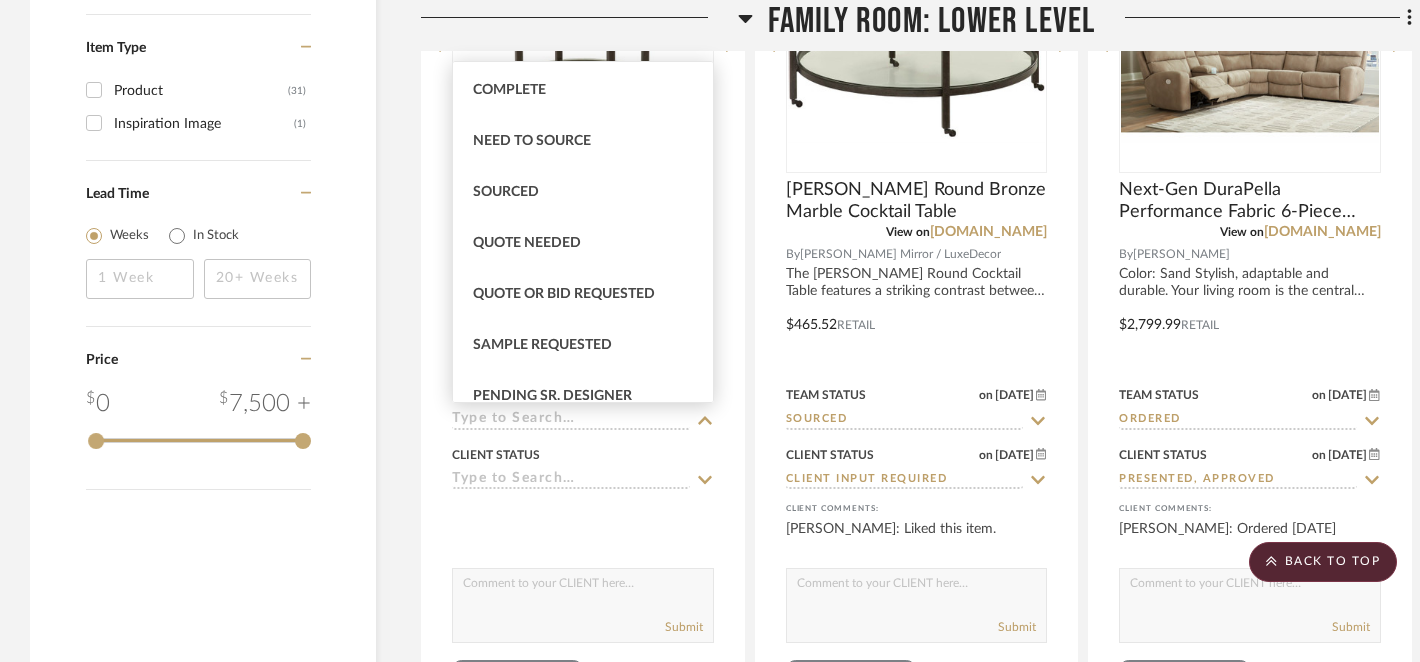 scroll, scrollTop: 537, scrollLeft: 0, axis: vertical 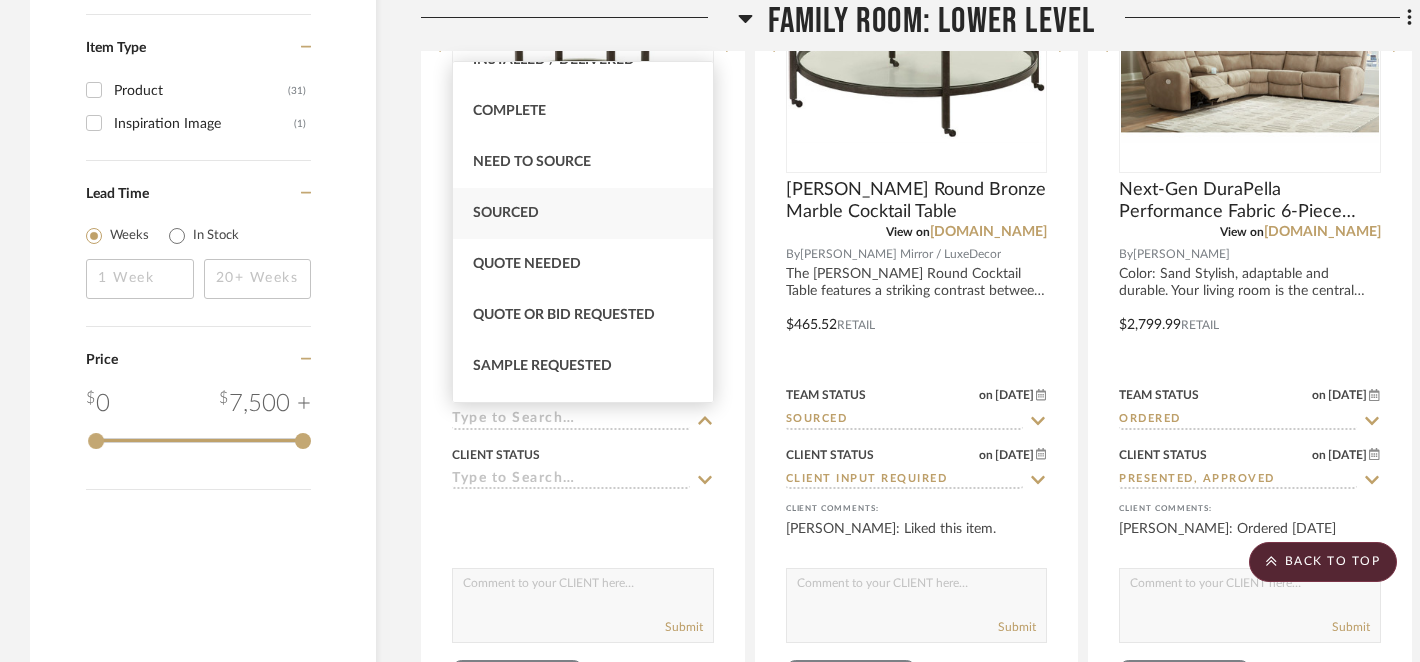 click on "Sourced" at bounding box center (506, 213) 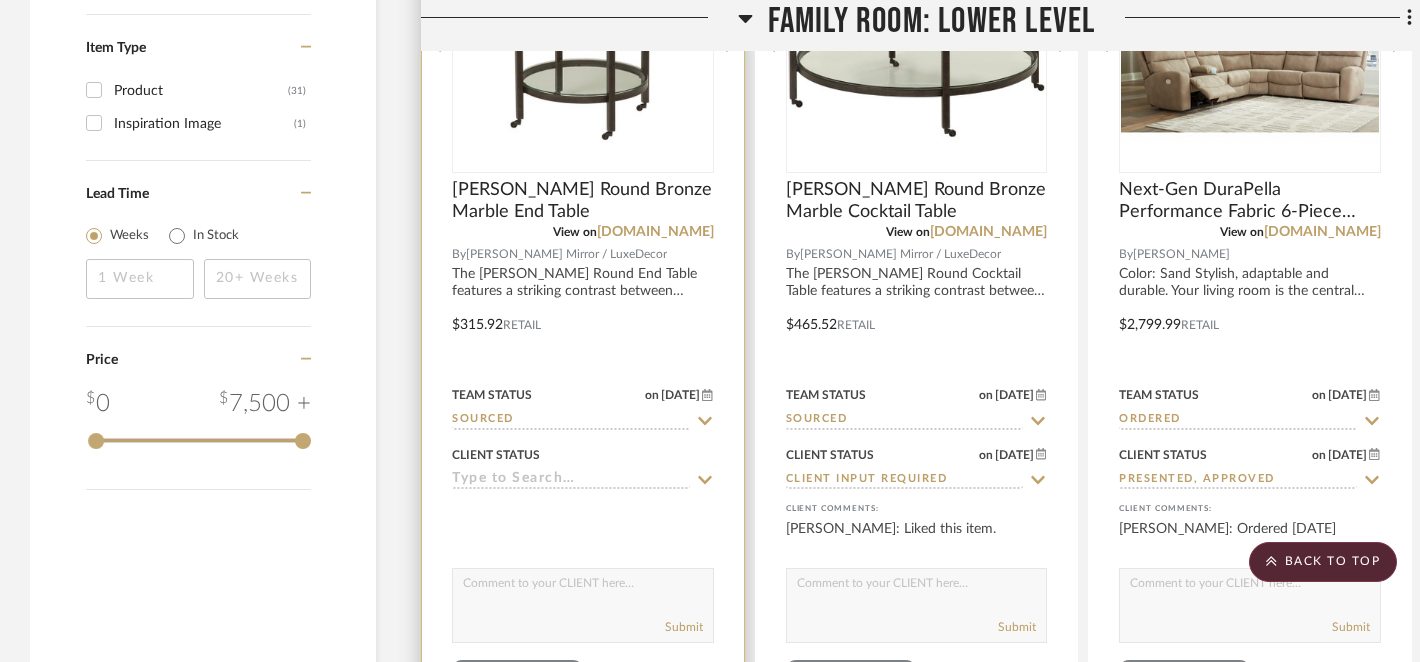 click 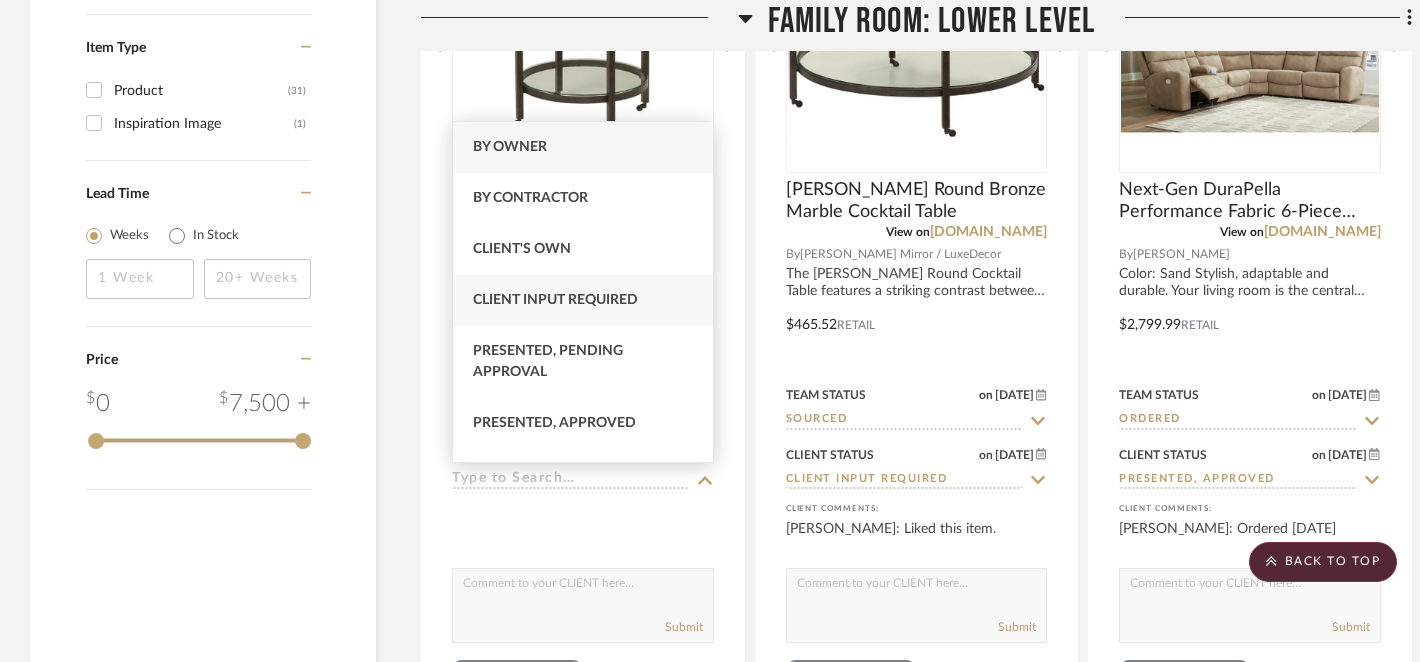 click on "Client Input Required" at bounding box center (555, 300) 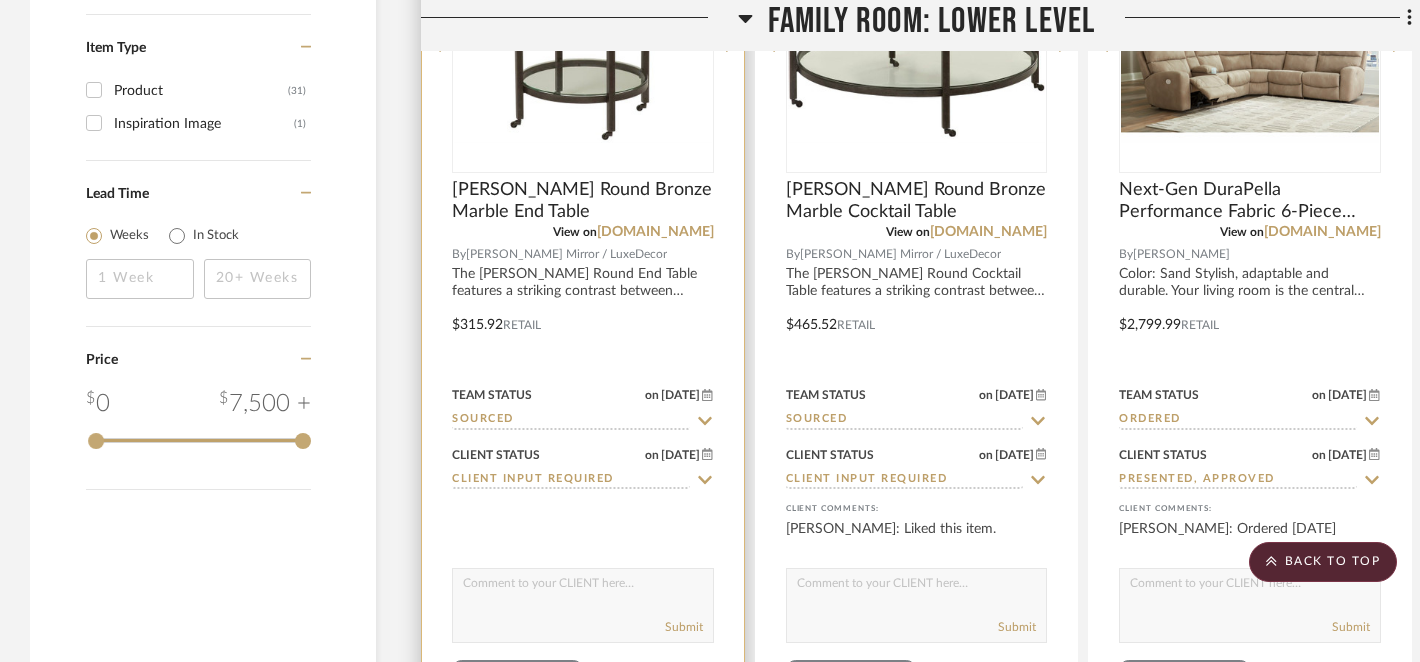 click at bounding box center [583, 588] 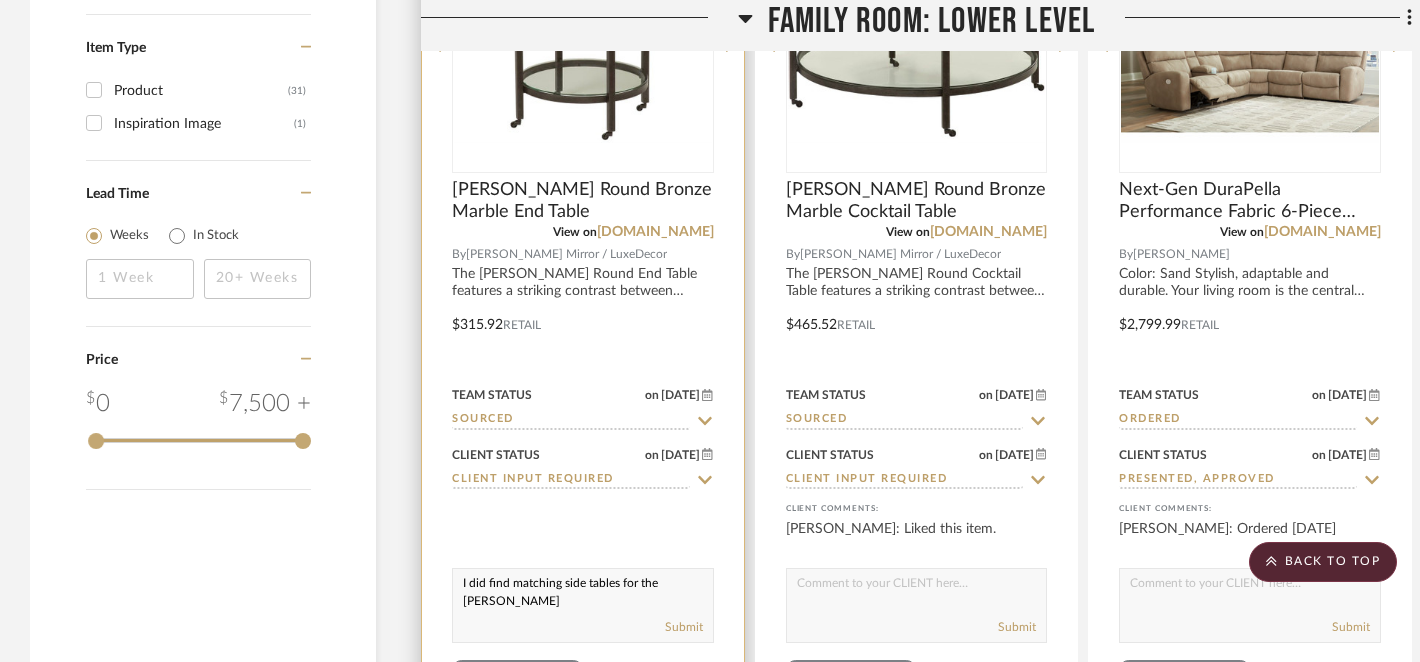 scroll, scrollTop: 1, scrollLeft: 0, axis: vertical 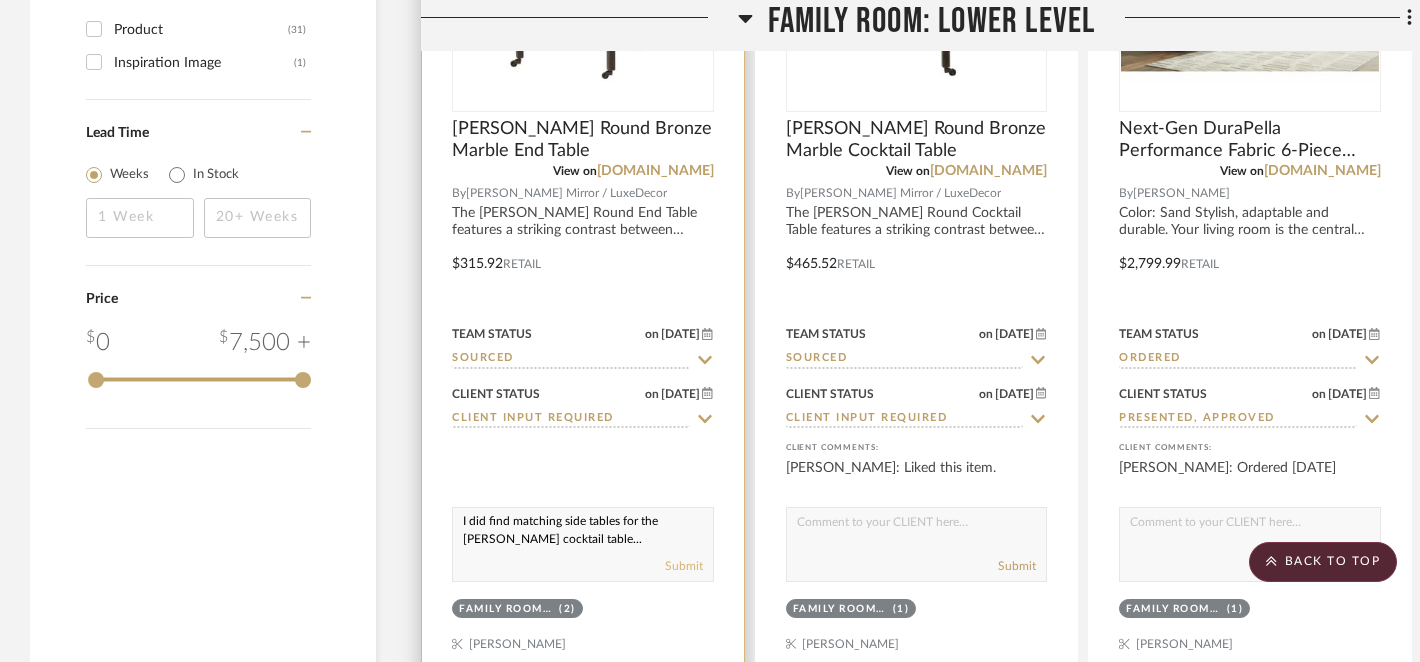 type on "I did find matching side tables for the Whitman cocktail table..." 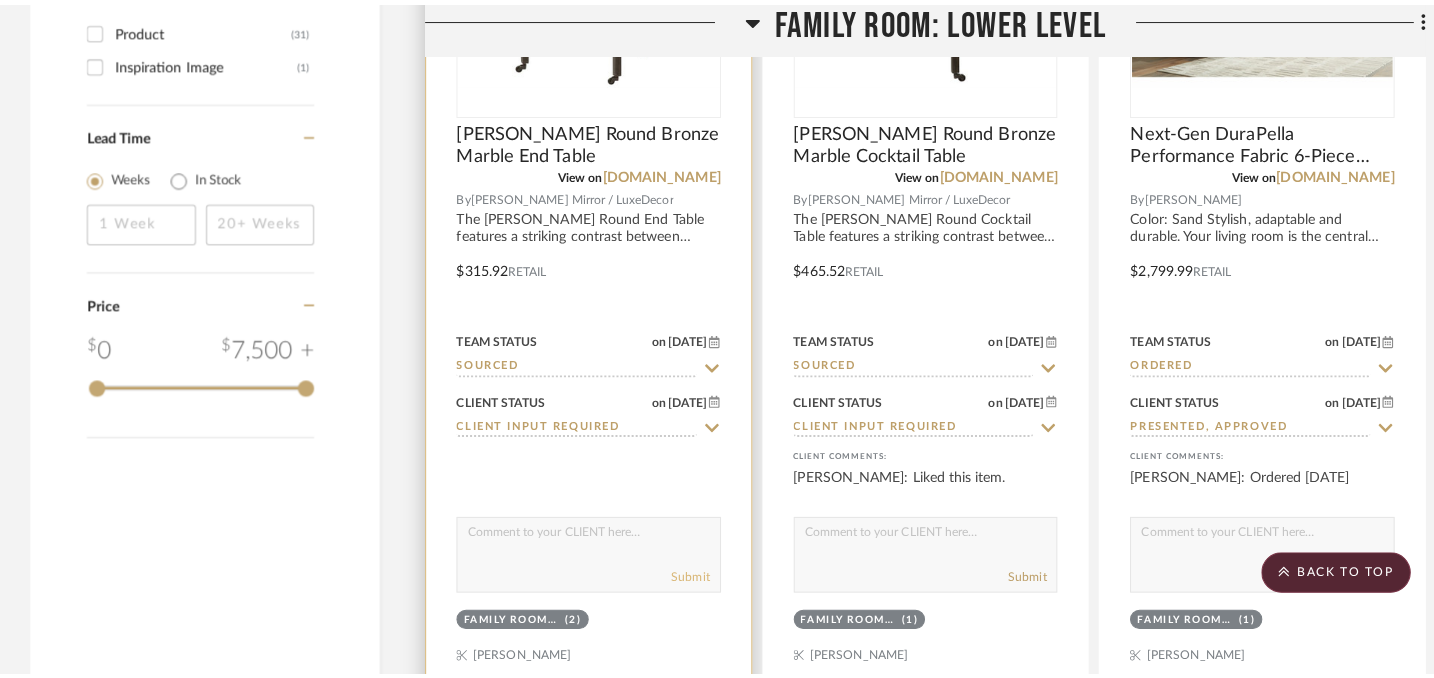 scroll, scrollTop: 0, scrollLeft: 0, axis: both 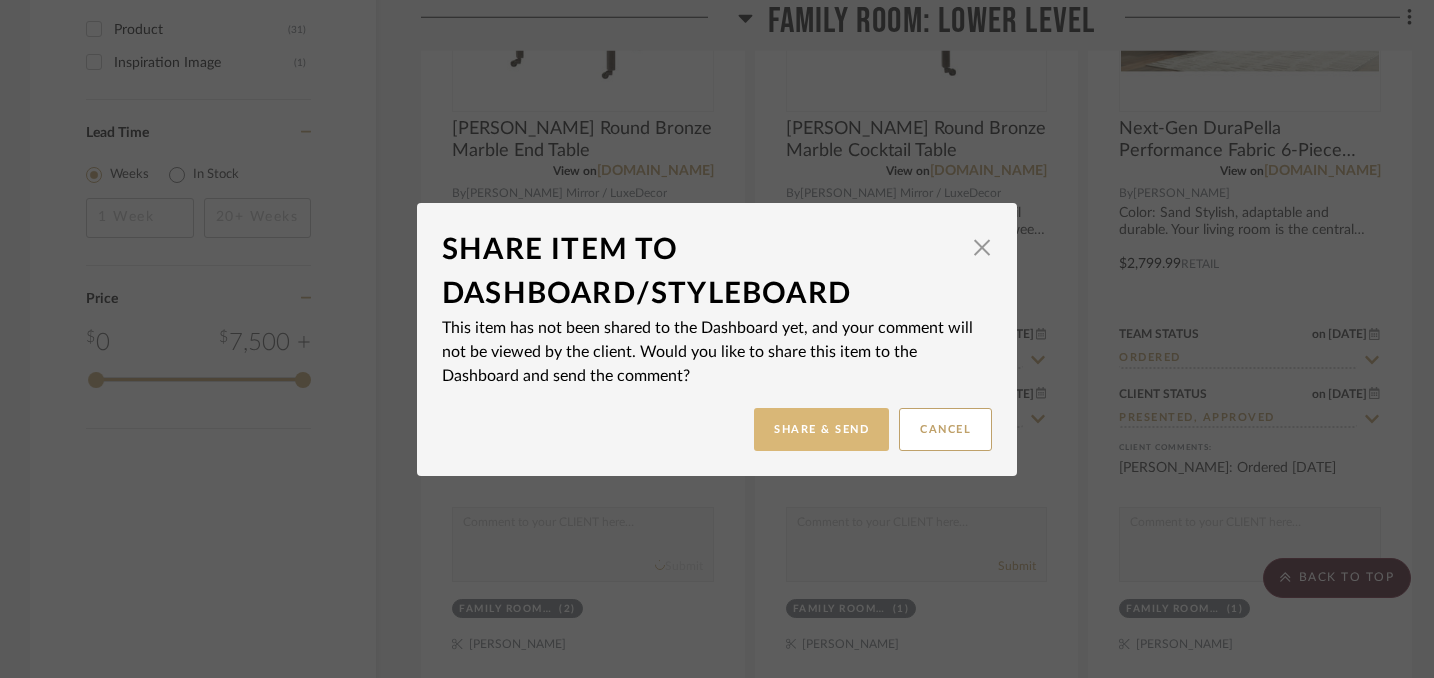 click on "Share & Send" at bounding box center (821, 429) 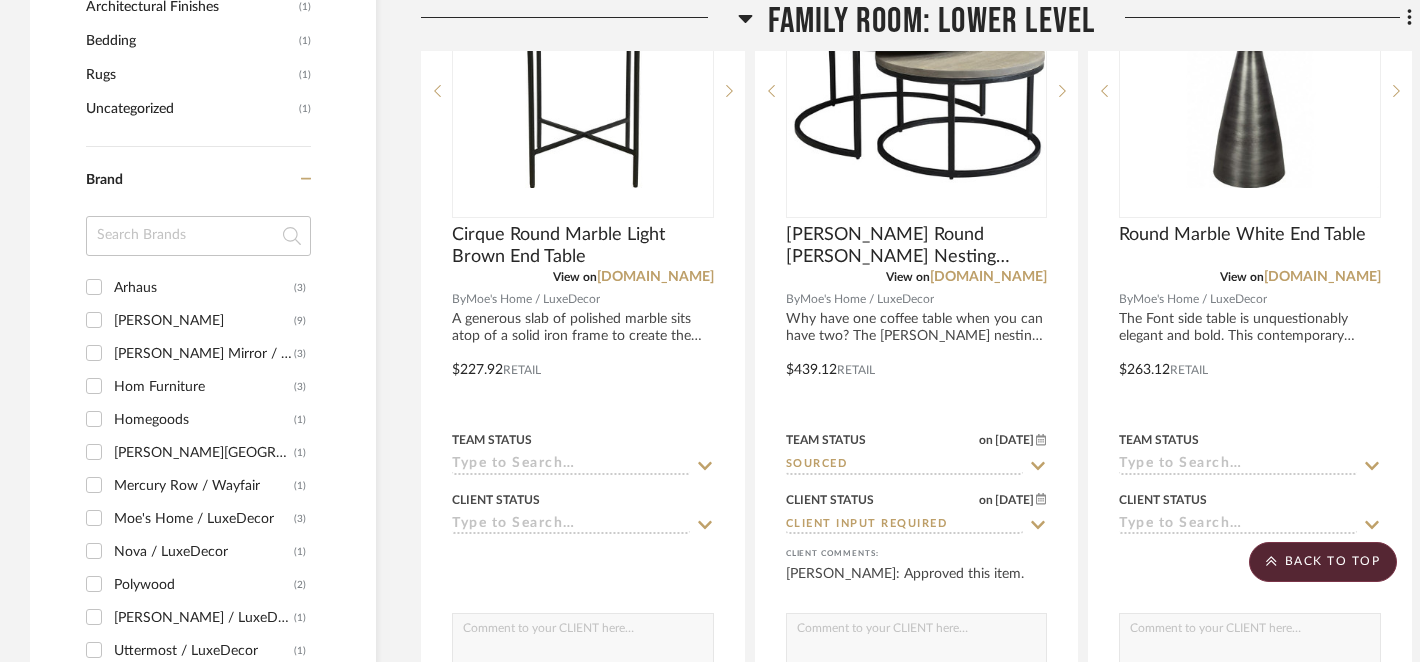 scroll, scrollTop: 1837, scrollLeft: 0, axis: vertical 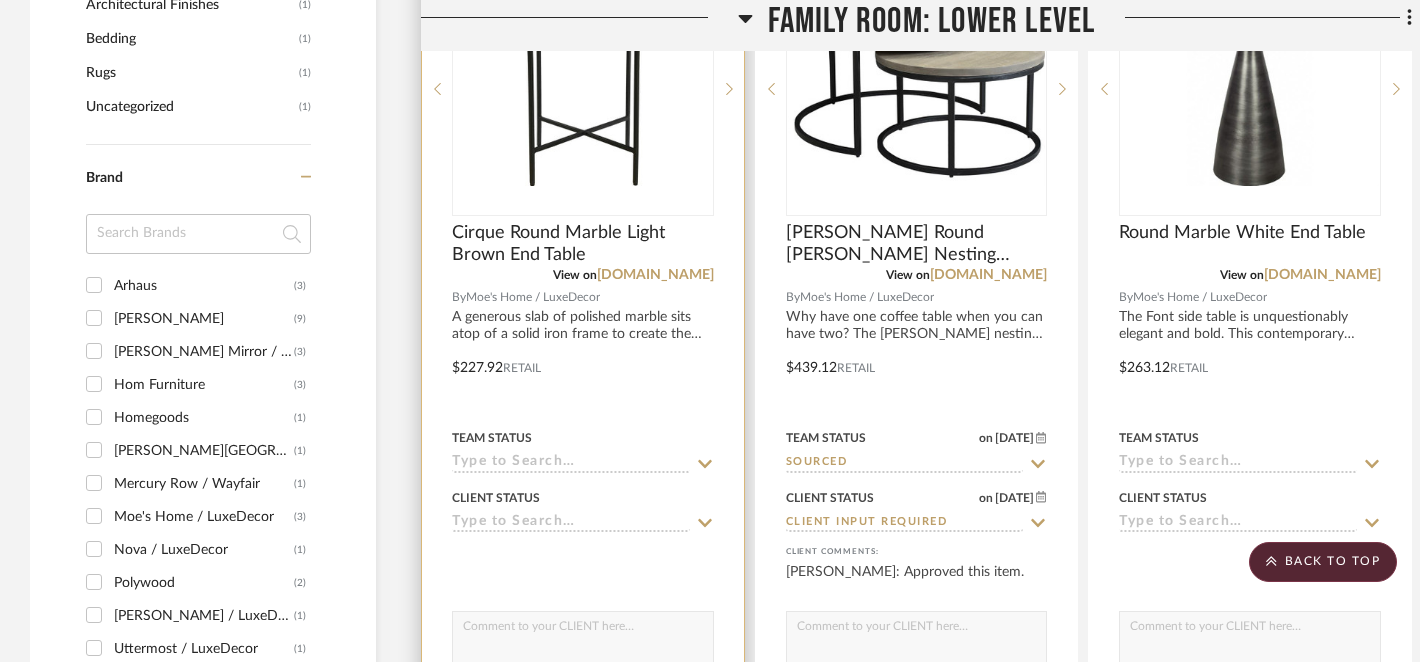 click 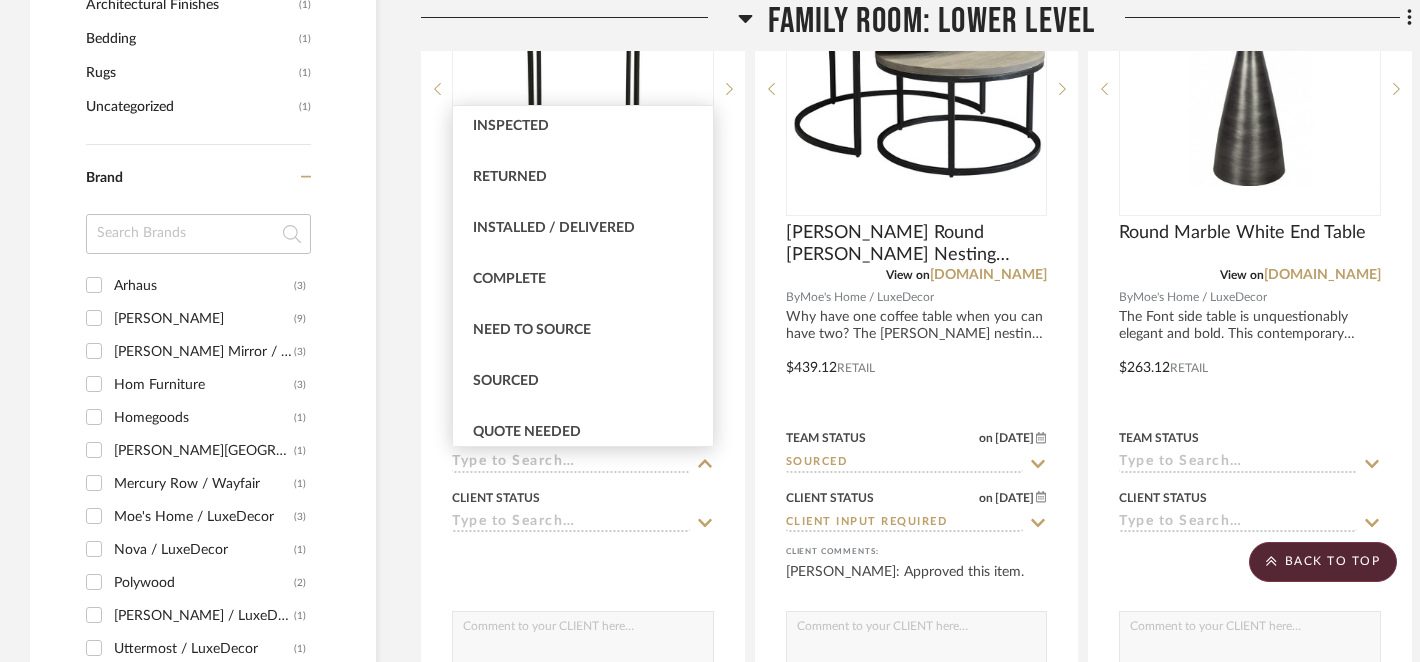 scroll, scrollTop: 411, scrollLeft: 0, axis: vertical 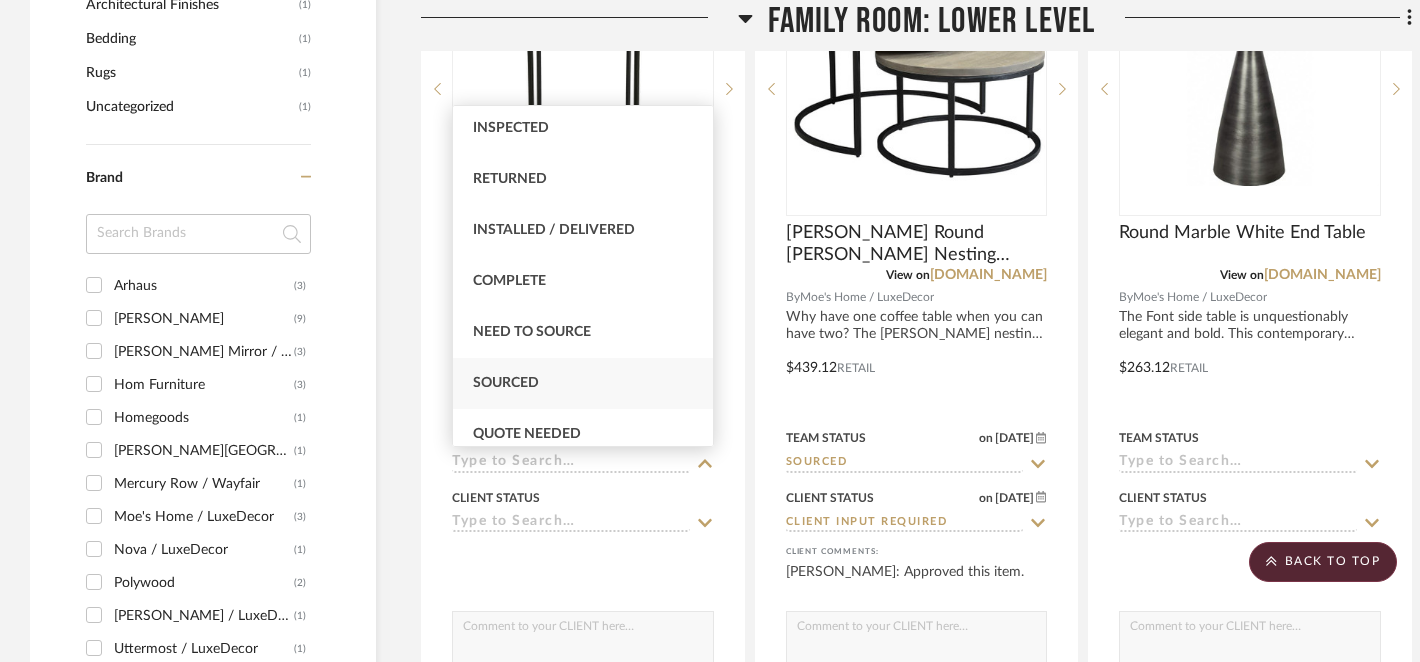 click on "Sourced" at bounding box center [583, 383] 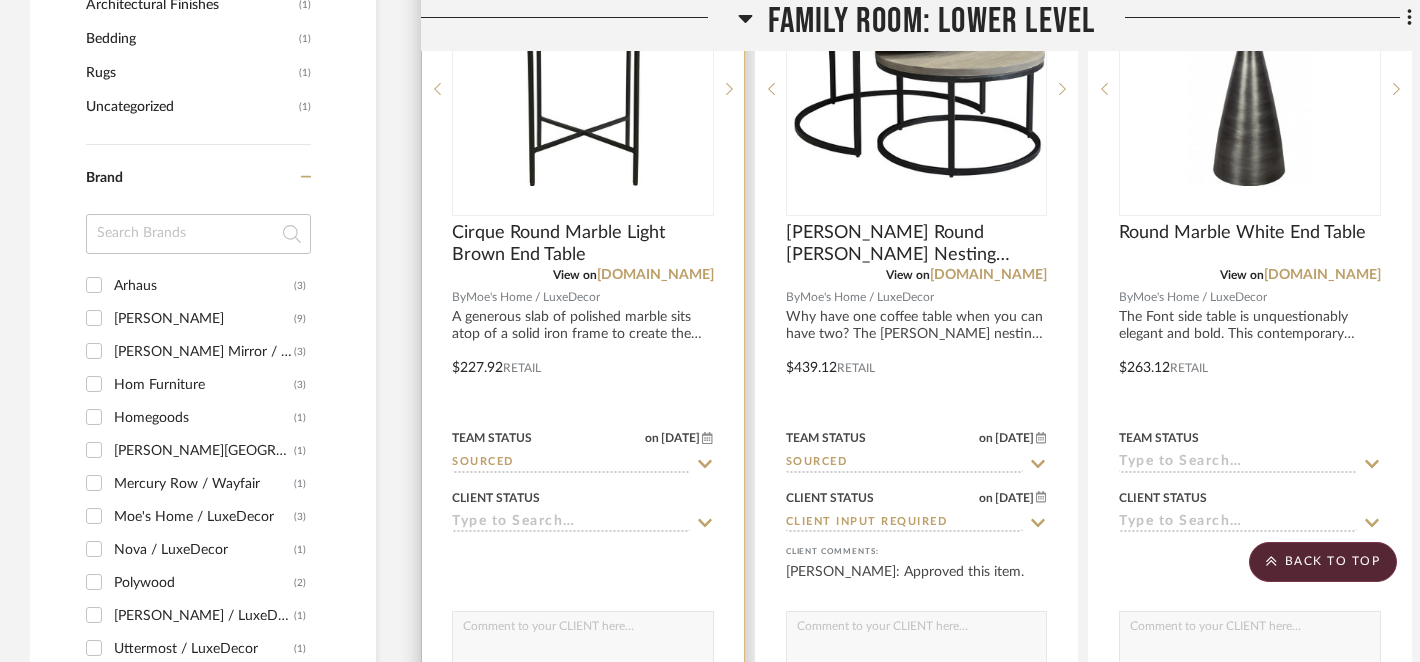 click 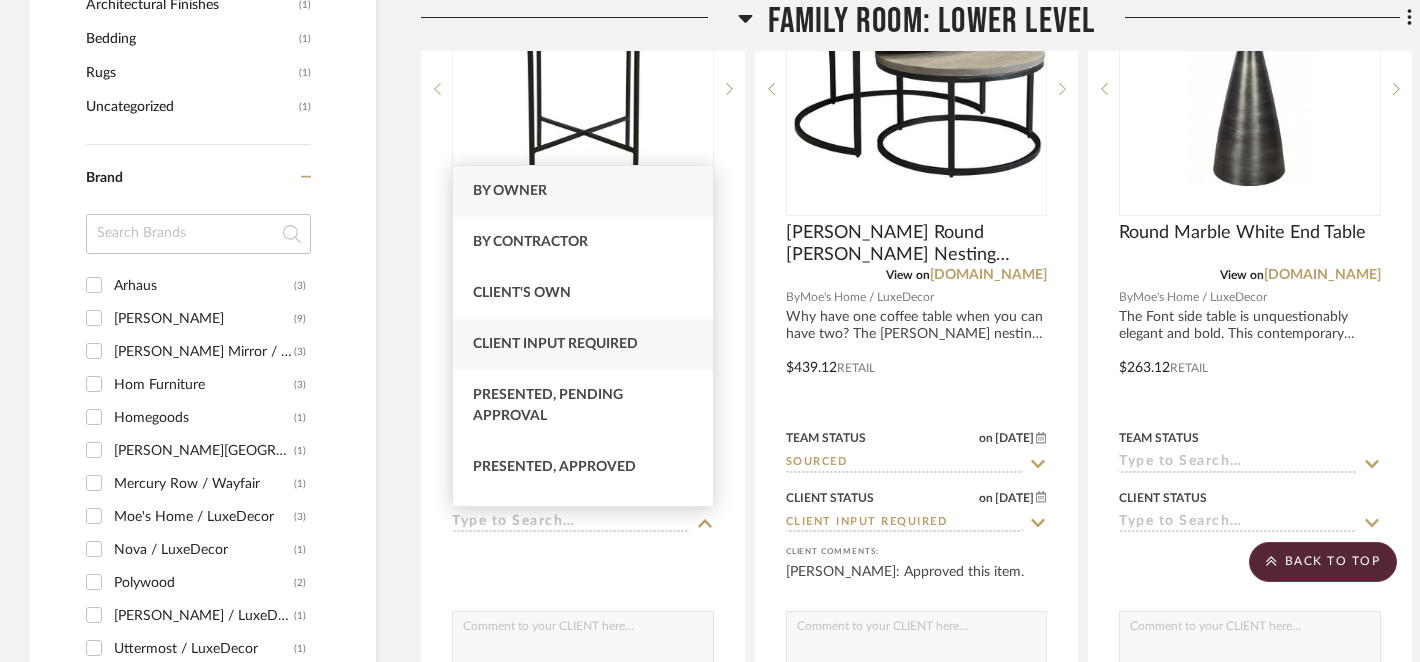 click on "Client Input Required" at bounding box center (555, 344) 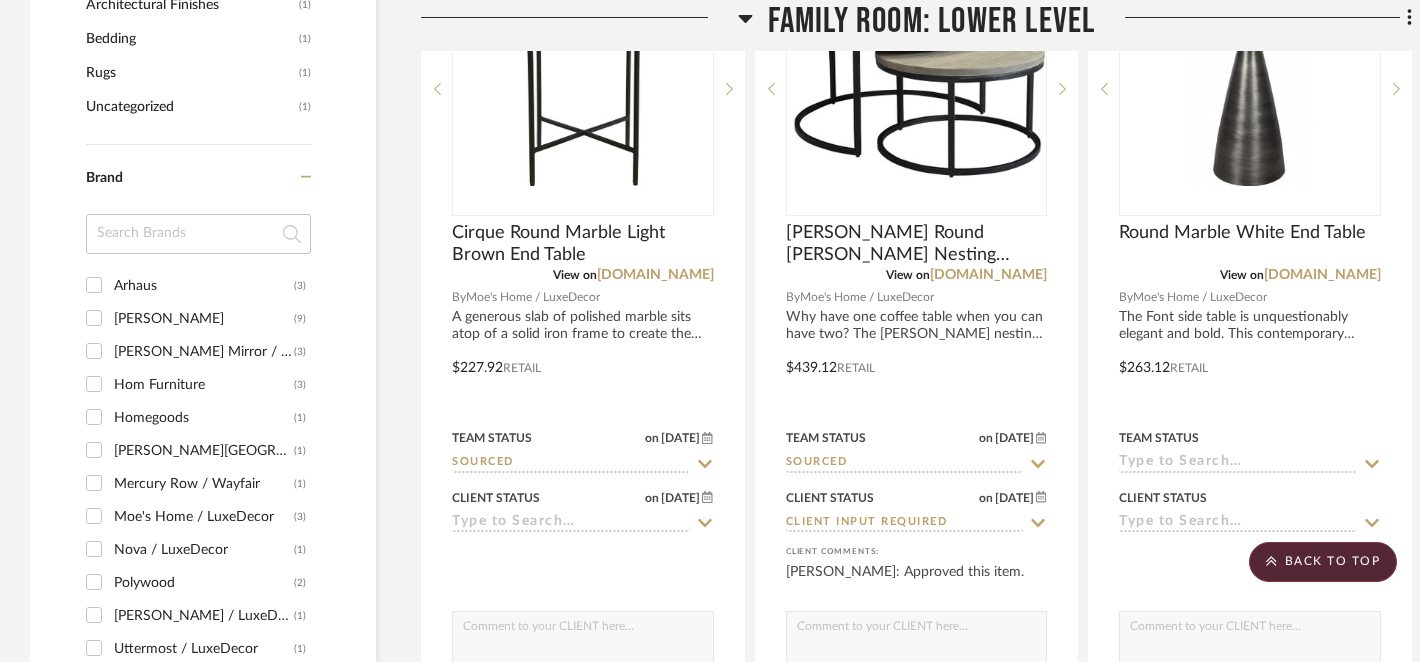 type on "[DATE]" 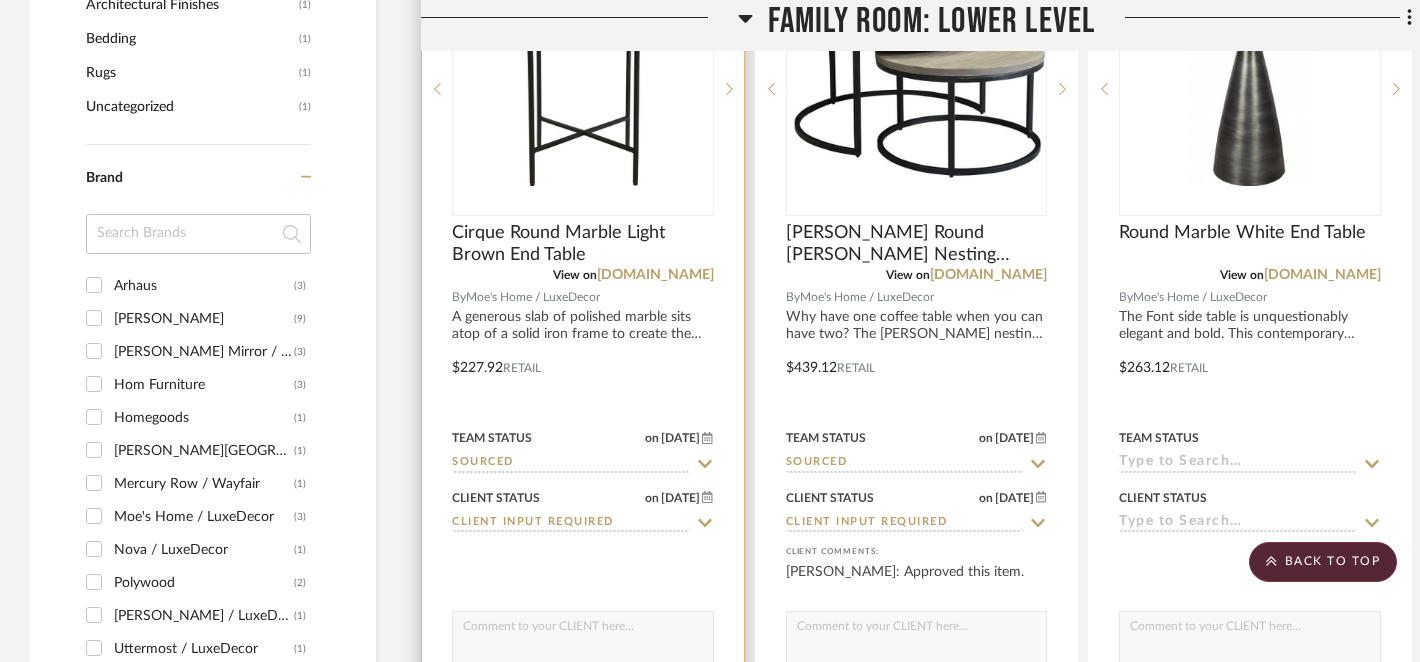 click at bounding box center (583, 631) 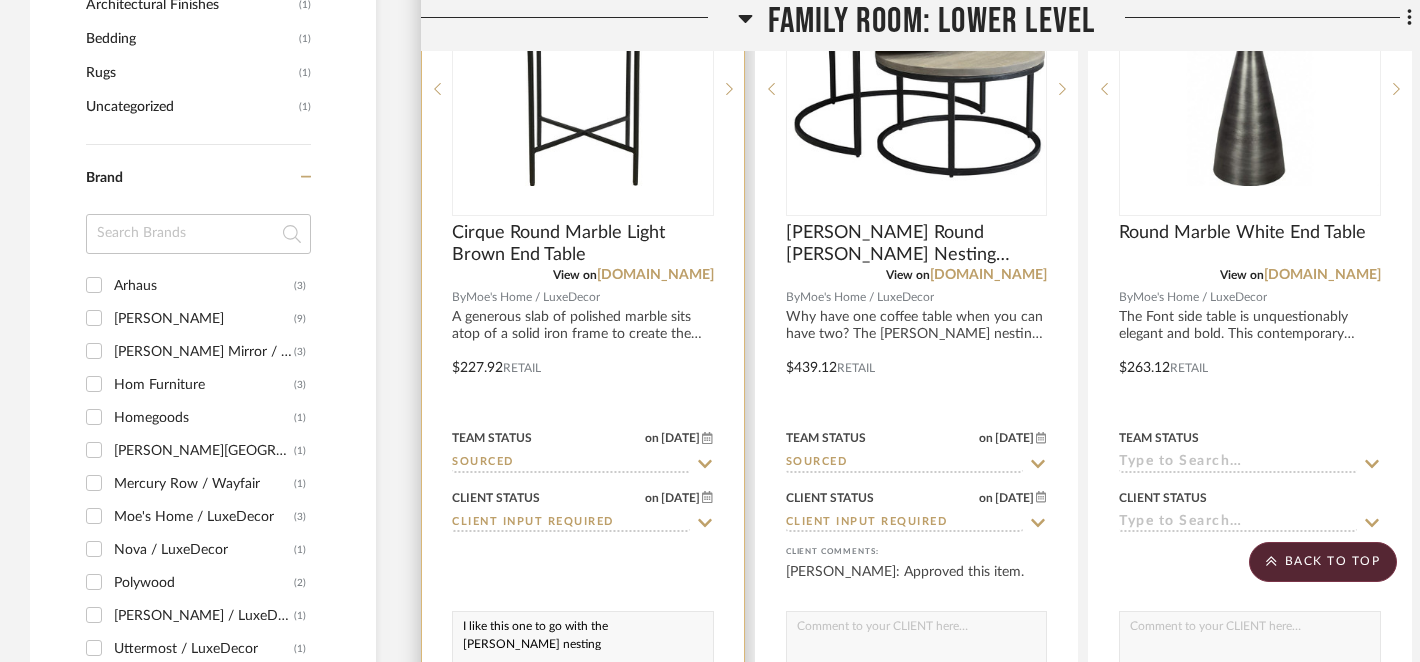 scroll, scrollTop: 1, scrollLeft: 0, axis: vertical 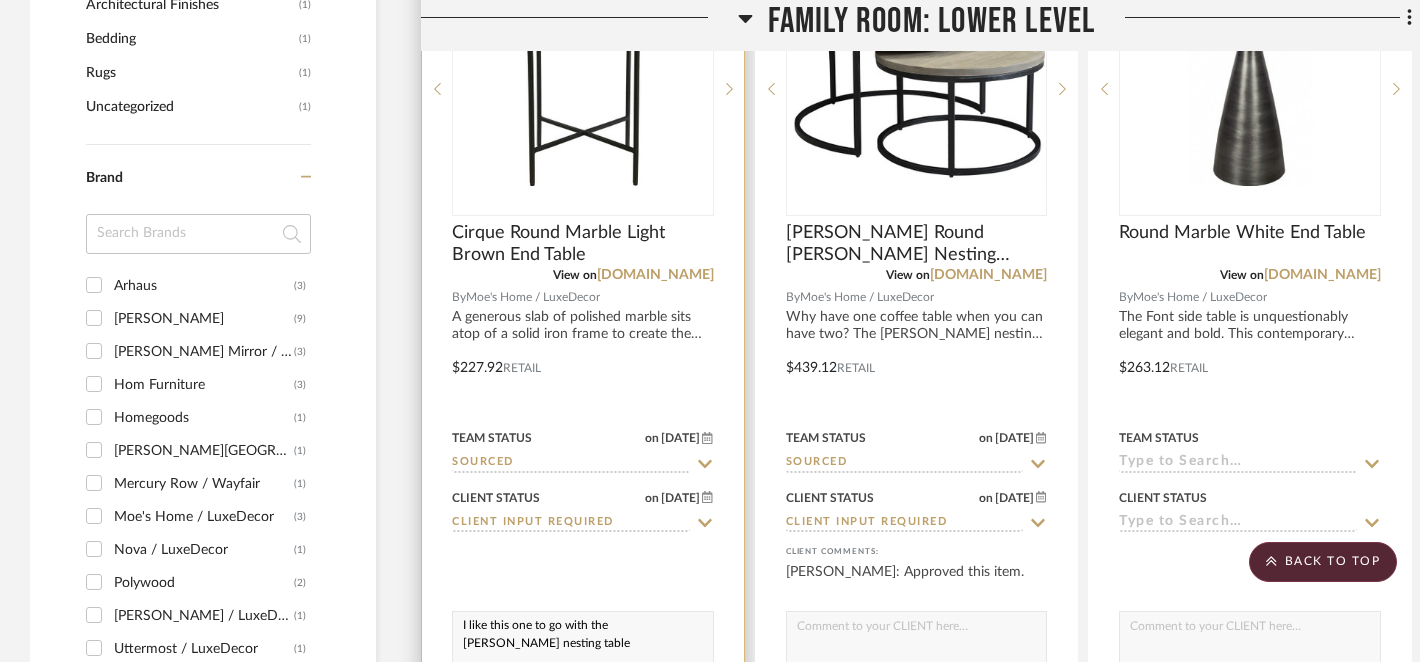 click on "I like this one to go with the Drey wood nesting table" at bounding box center [583, 631] 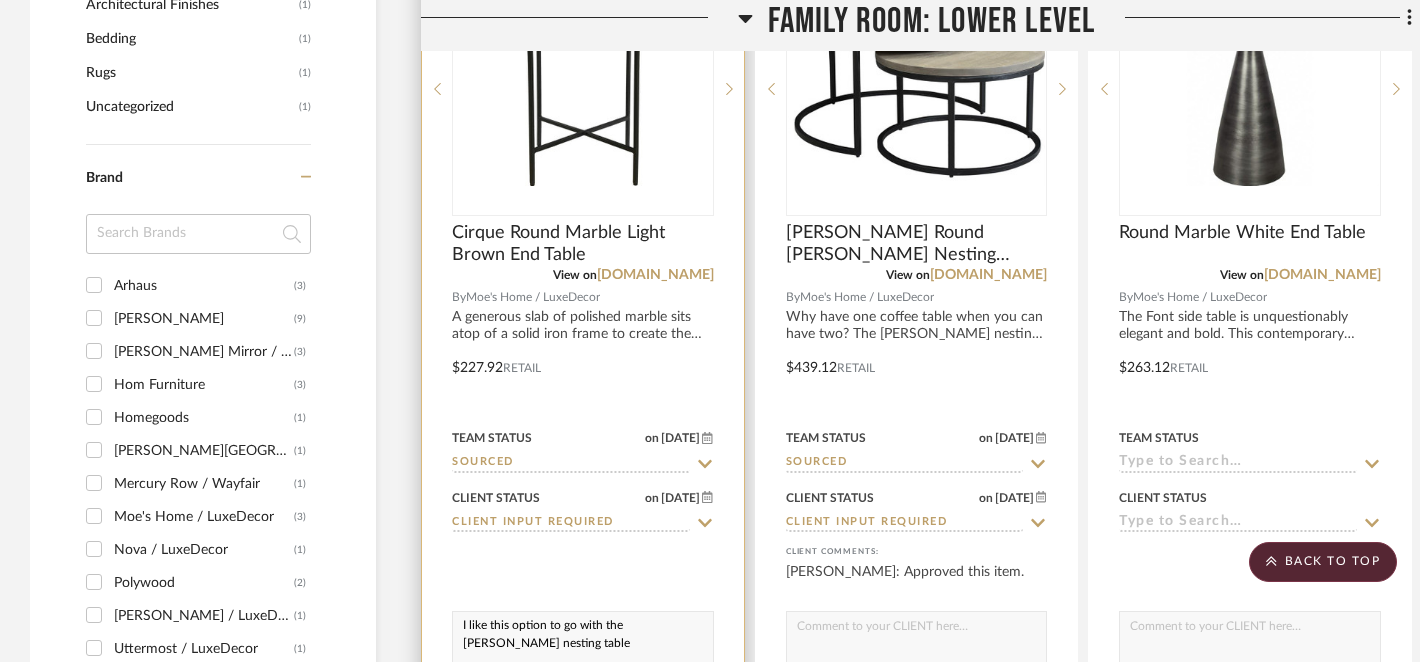scroll, scrollTop: 8, scrollLeft: 0, axis: vertical 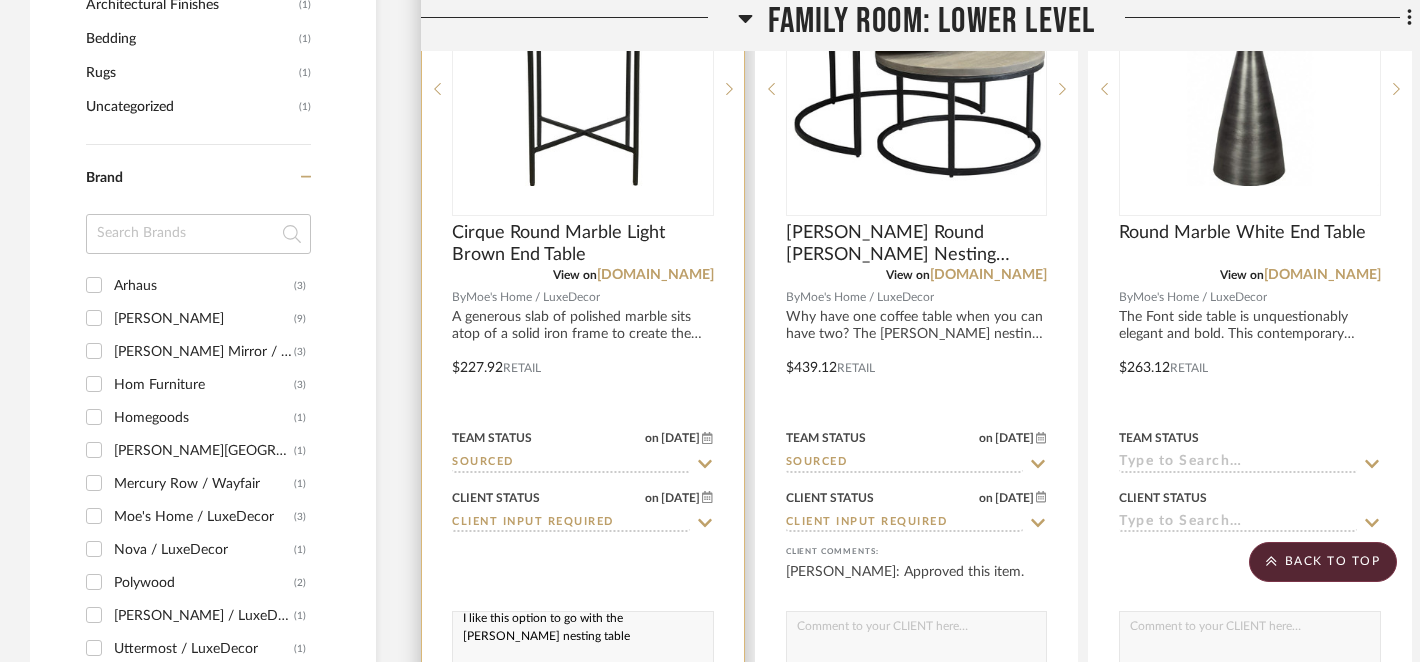 click on "I like this option to go with the Drey wood nesting table" at bounding box center (583, 631) 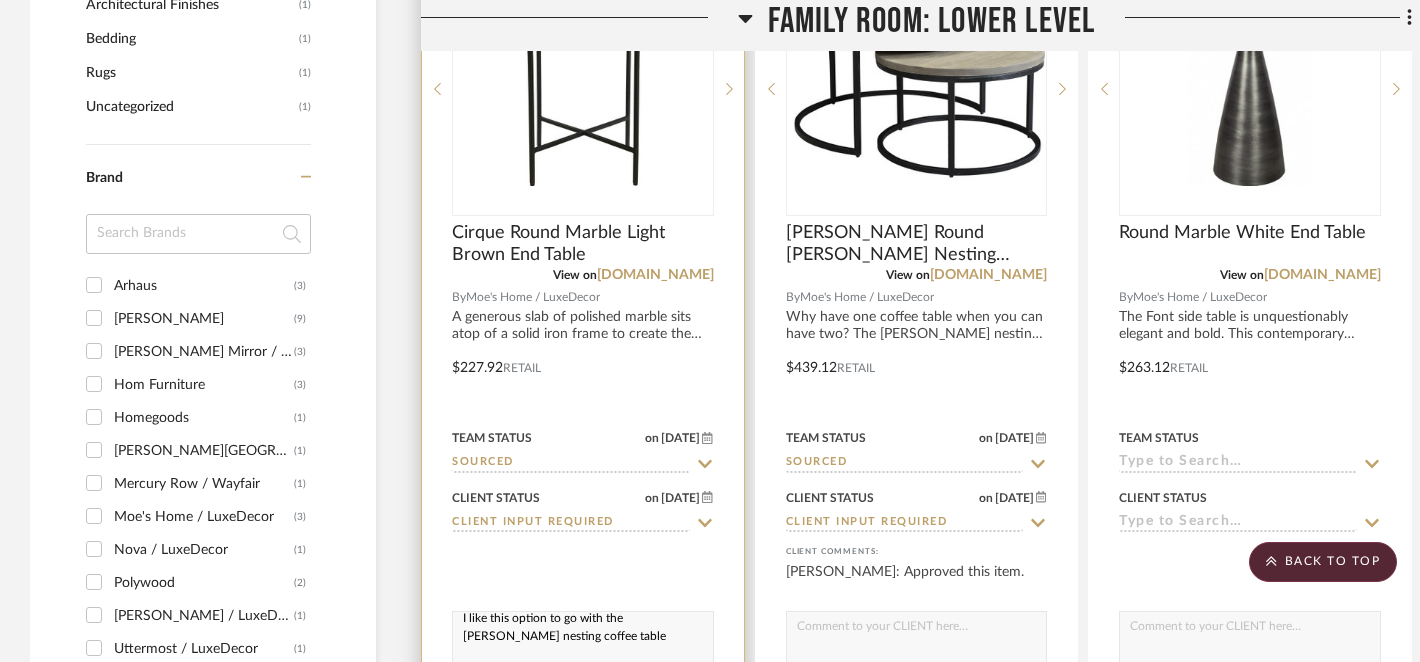click on "I like this option to go with the Drey wood nesting coffee table" at bounding box center [583, 631] 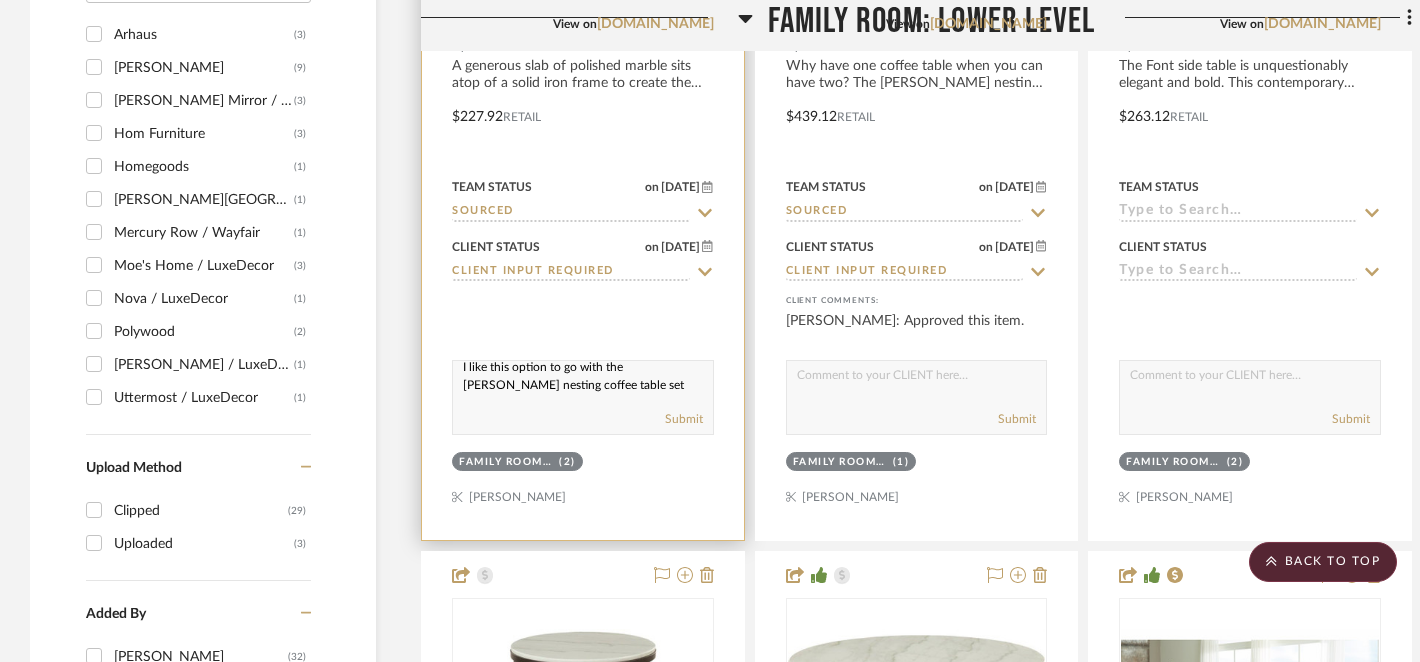 scroll, scrollTop: 2129, scrollLeft: 0, axis: vertical 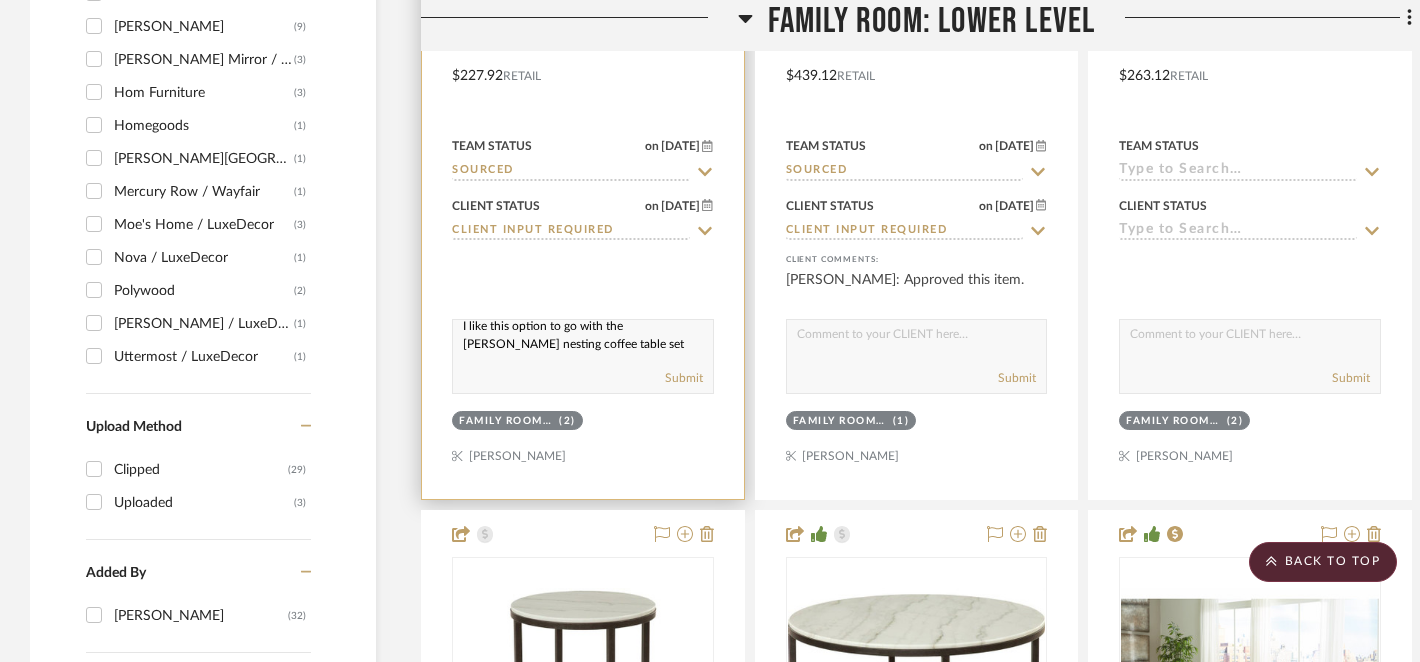 click on "I like this option to go with the Drey wood nesting coffee table set" at bounding box center (583, 339) 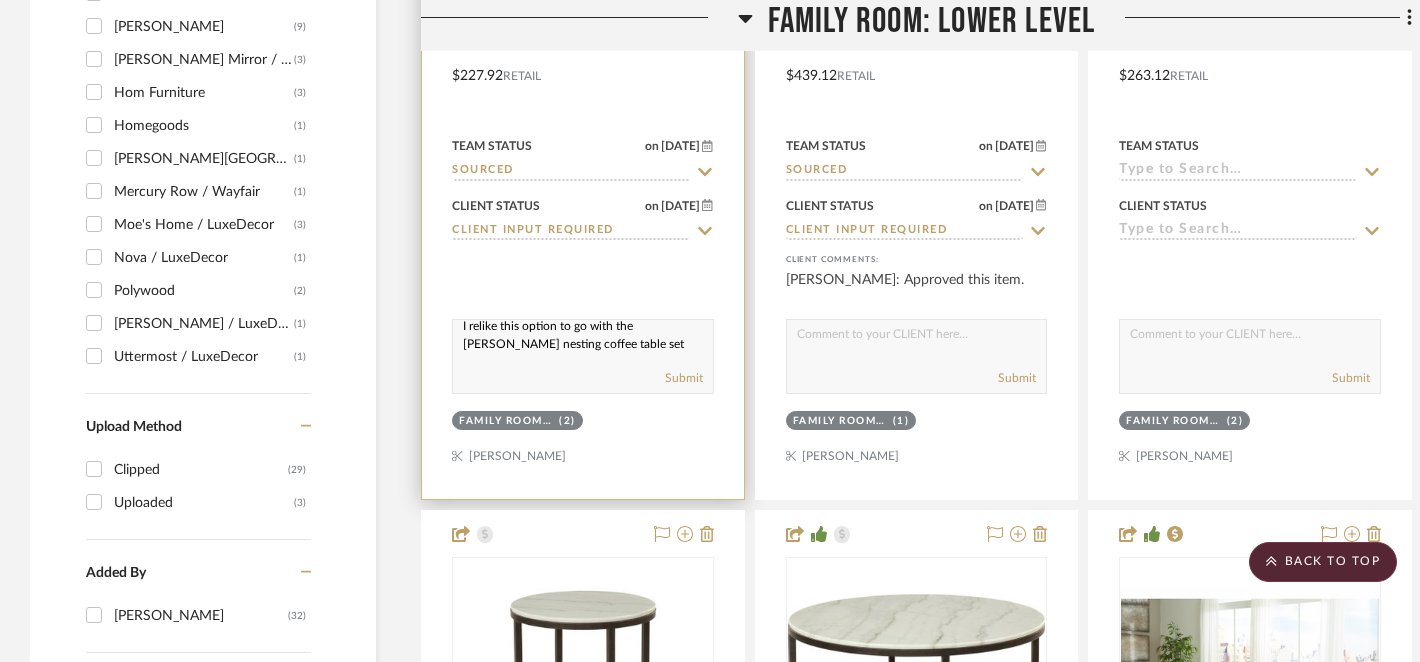 scroll, scrollTop: 6, scrollLeft: 0, axis: vertical 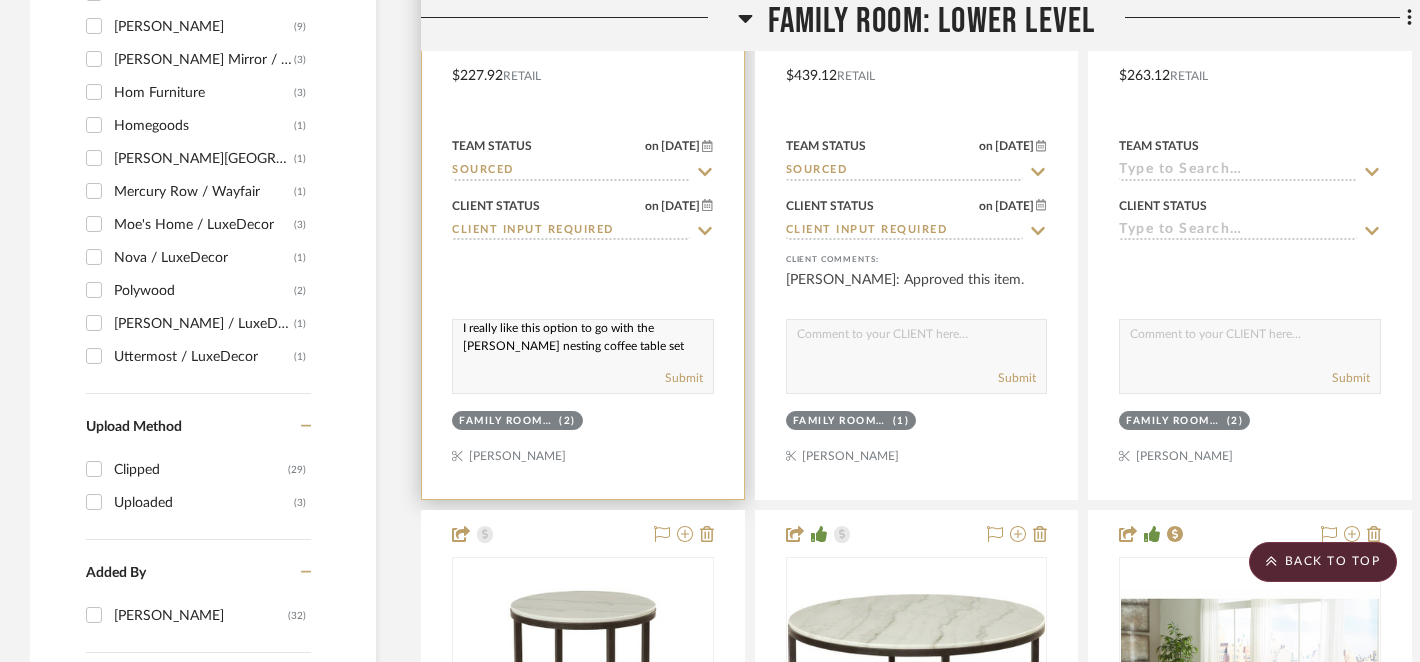 drag, startPoint x: 462, startPoint y: 327, endPoint x: 482, endPoint y: 345, distance: 26.907248 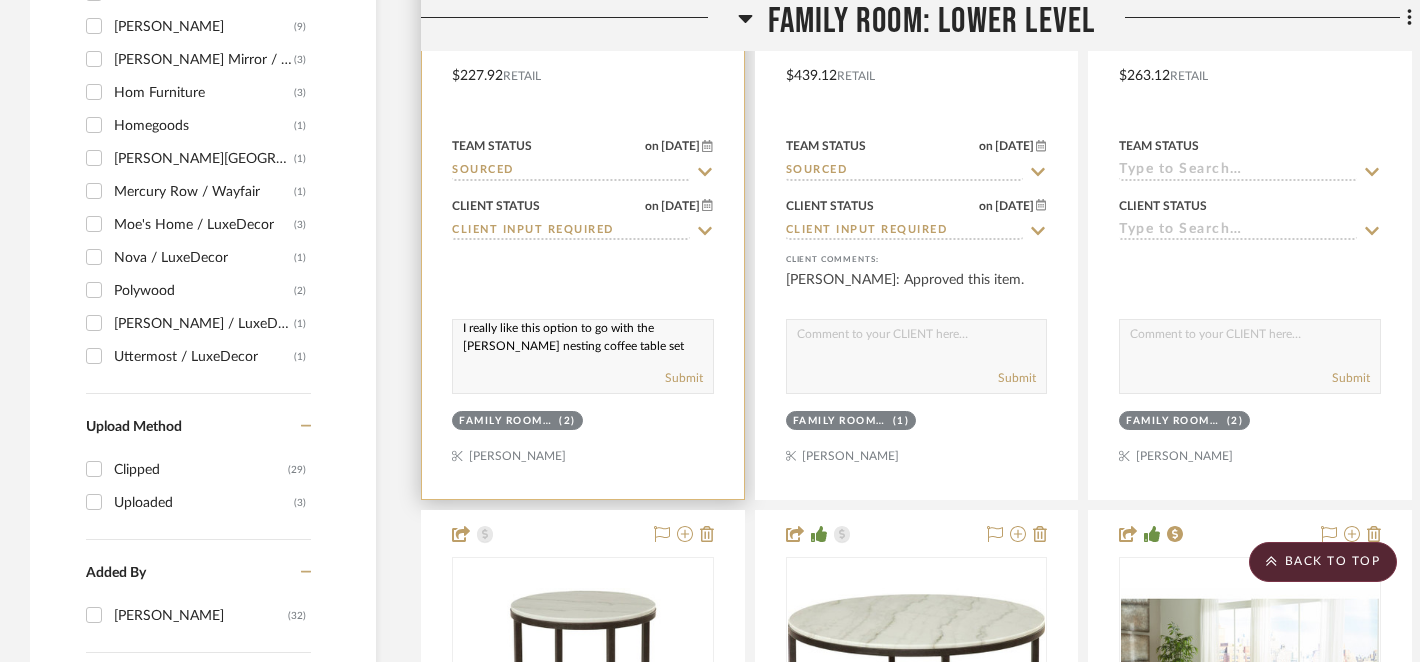 click on "Submit" at bounding box center [583, 379] 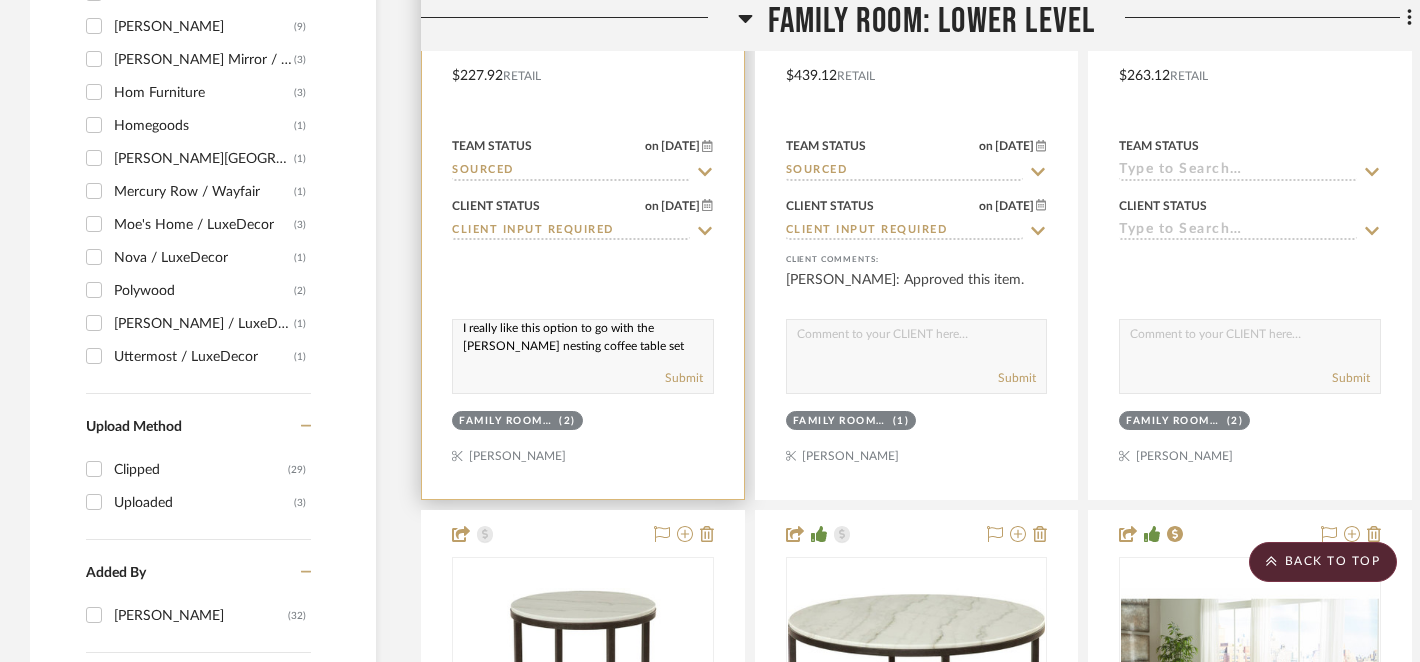 click on "I really like this option to go with the Drey wood nesting coffee table set" at bounding box center (583, 339) 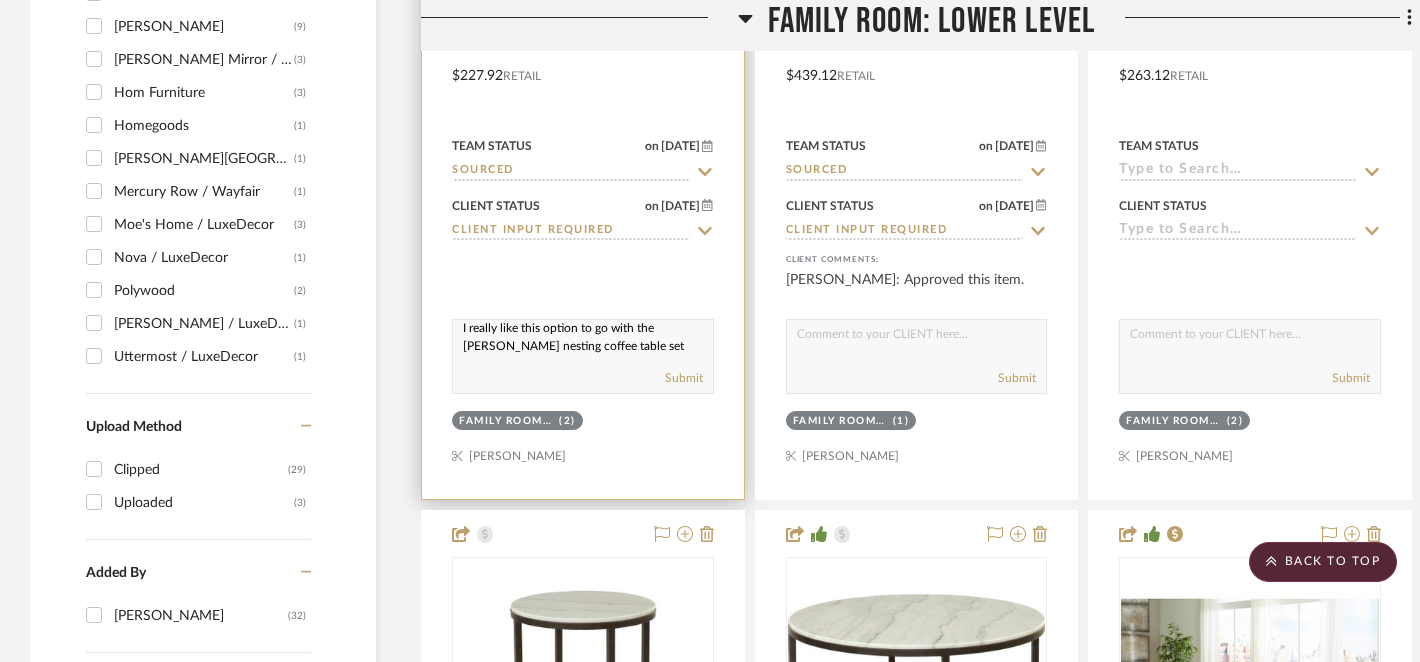 click on "I really like this option to go with the Drey wood nesting coffee table set" at bounding box center (583, 339) 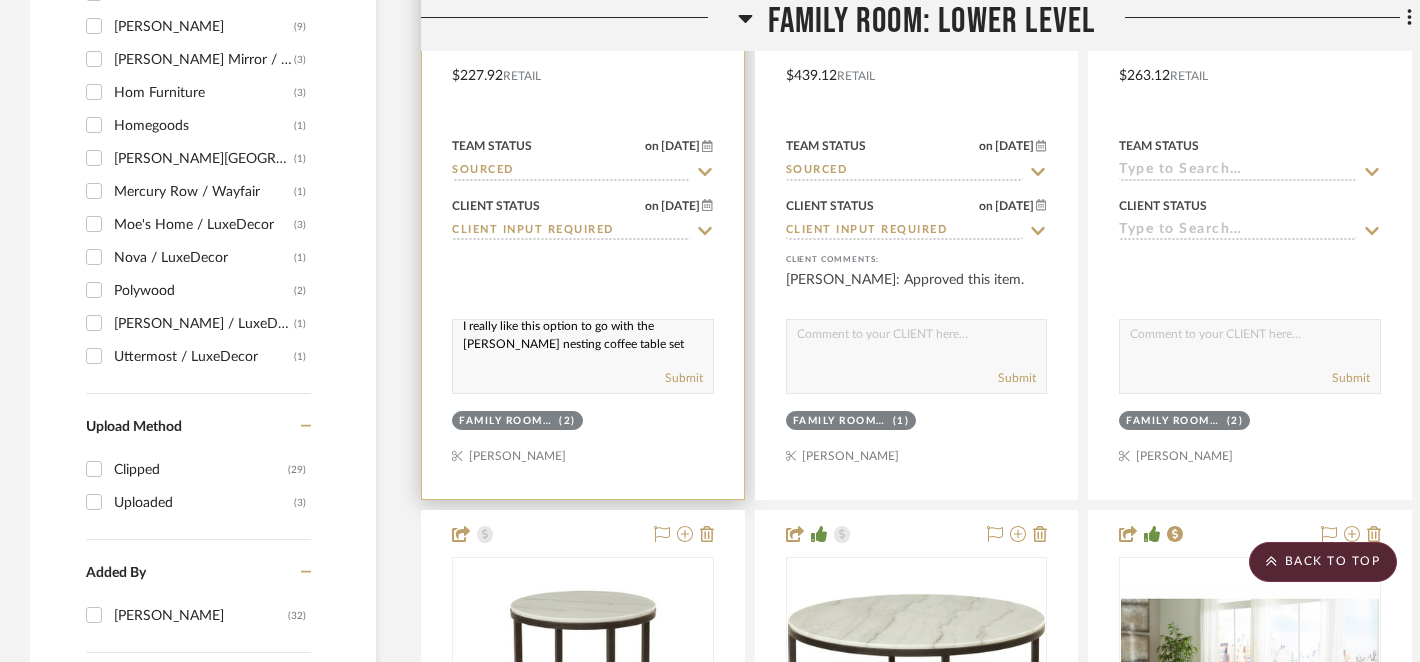 drag, startPoint x: 462, startPoint y: 333, endPoint x: 619, endPoint y: 363, distance: 159.84055 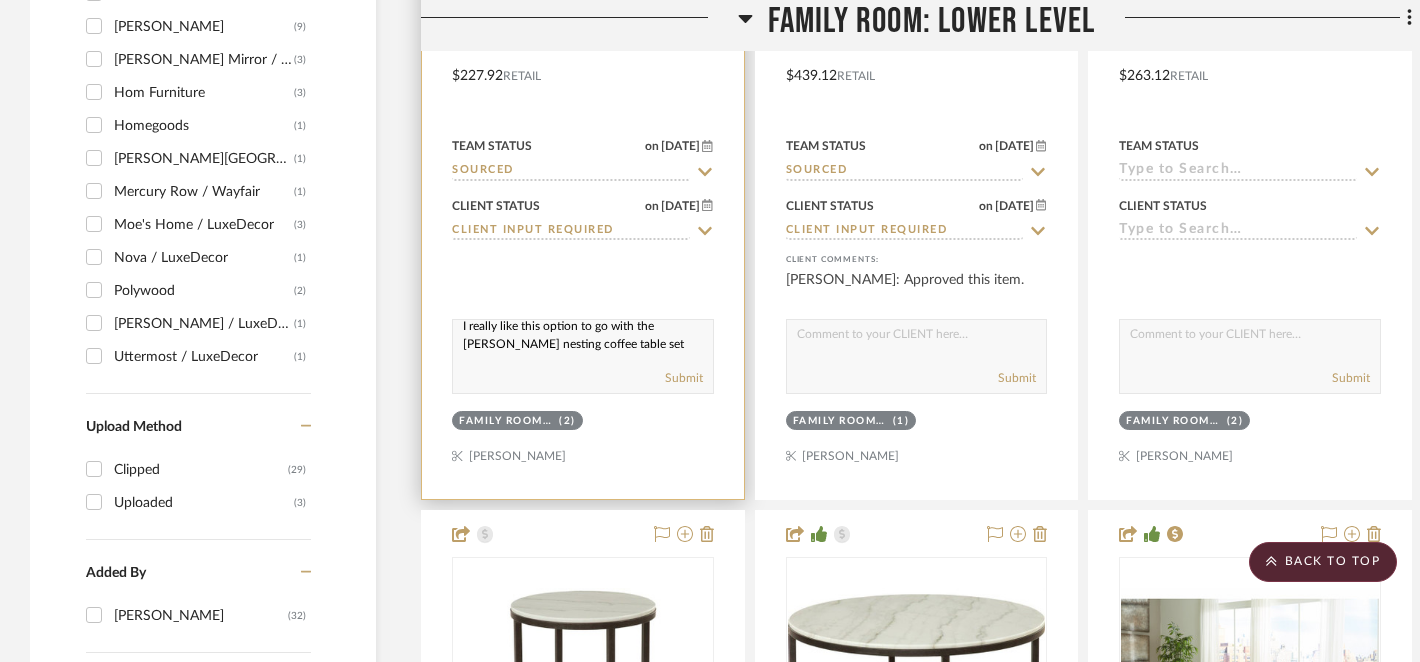 click on "I really like this option to go with the Drey wood nesting coffee table set" at bounding box center [583, 339] 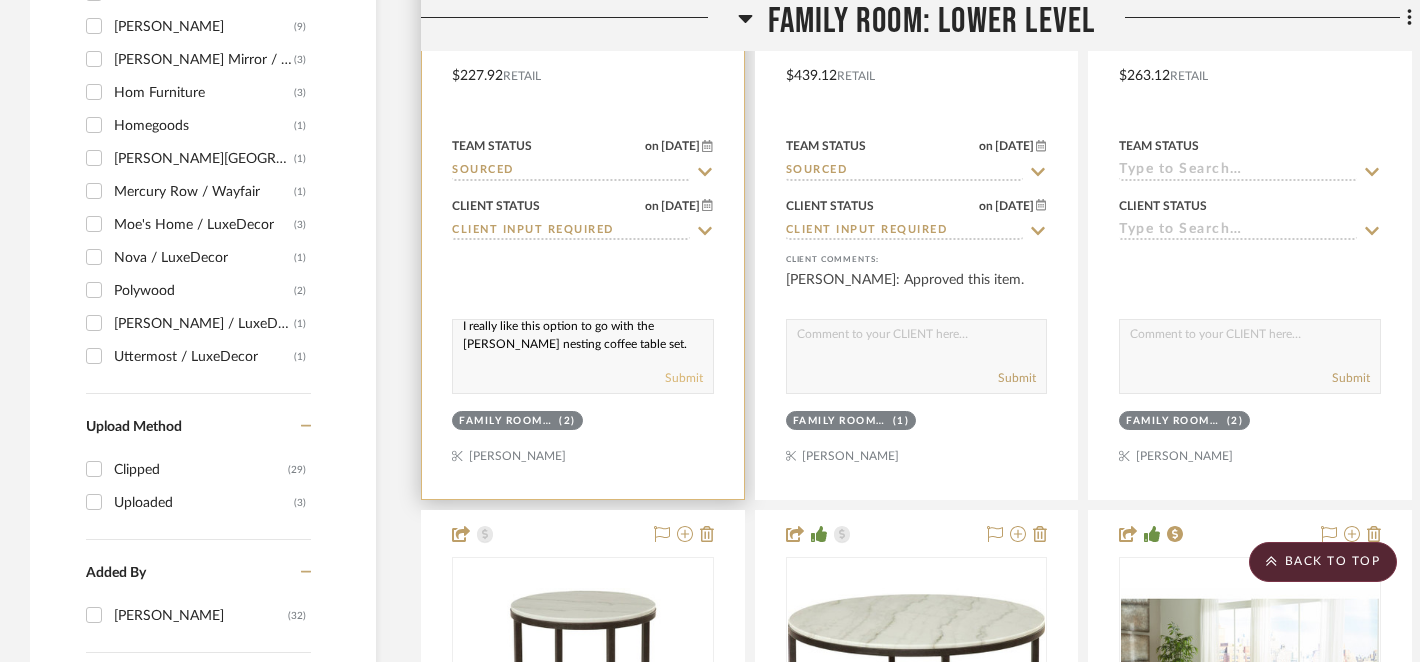 type on "I really like this option to go with the Drey wood nesting coffee table set." 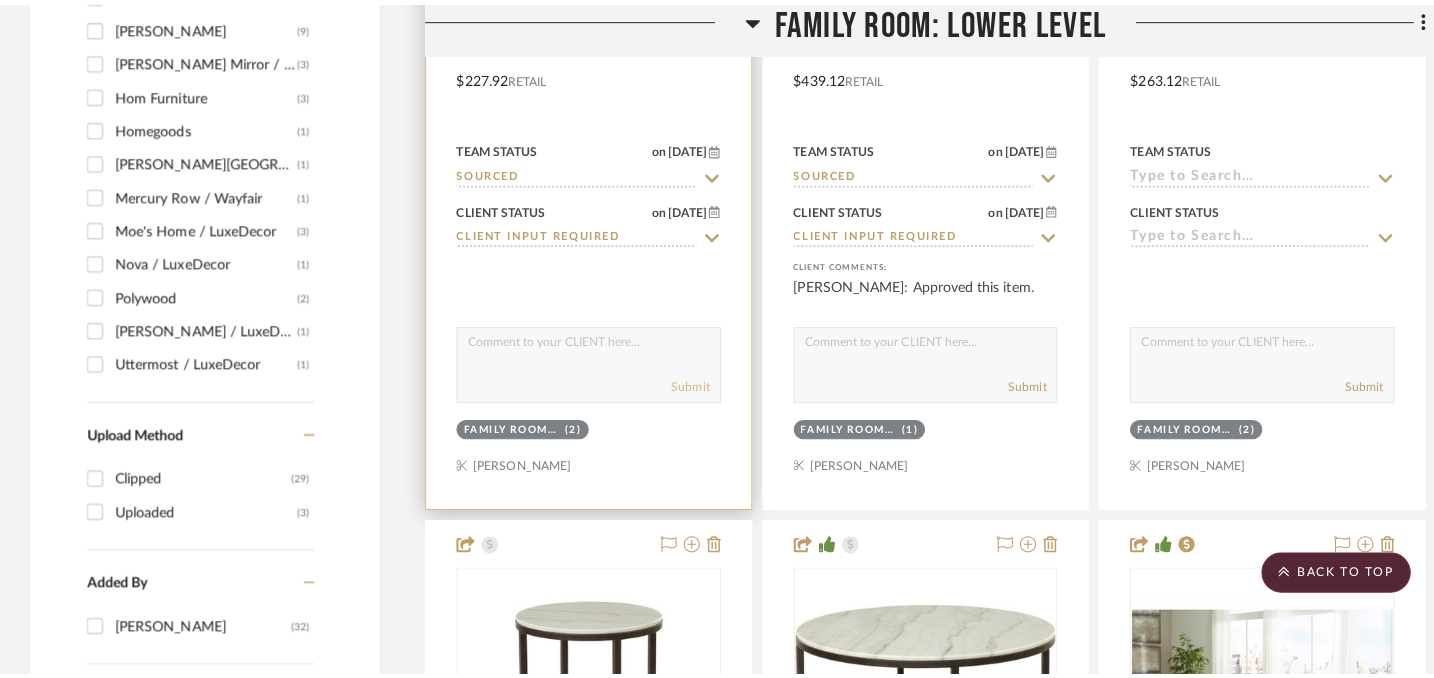 scroll, scrollTop: 0, scrollLeft: 0, axis: both 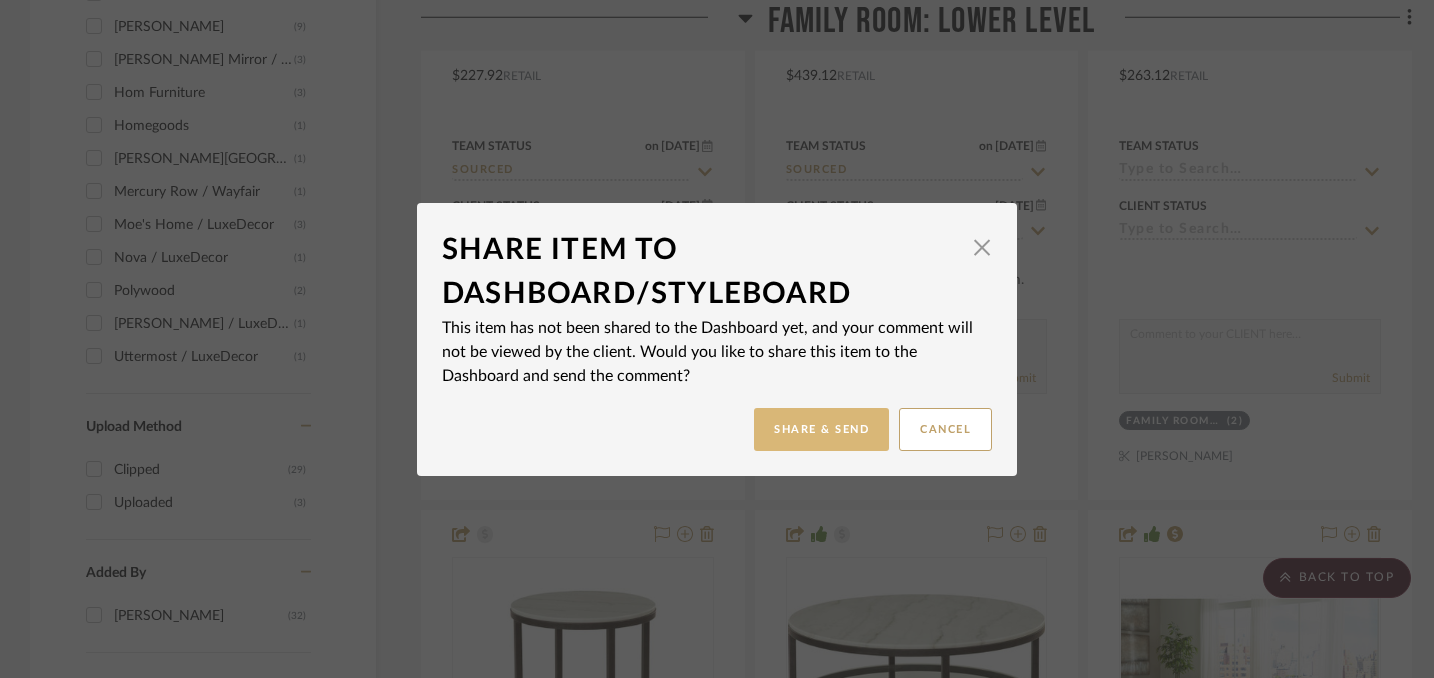 click on "Share & Send" at bounding box center (821, 429) 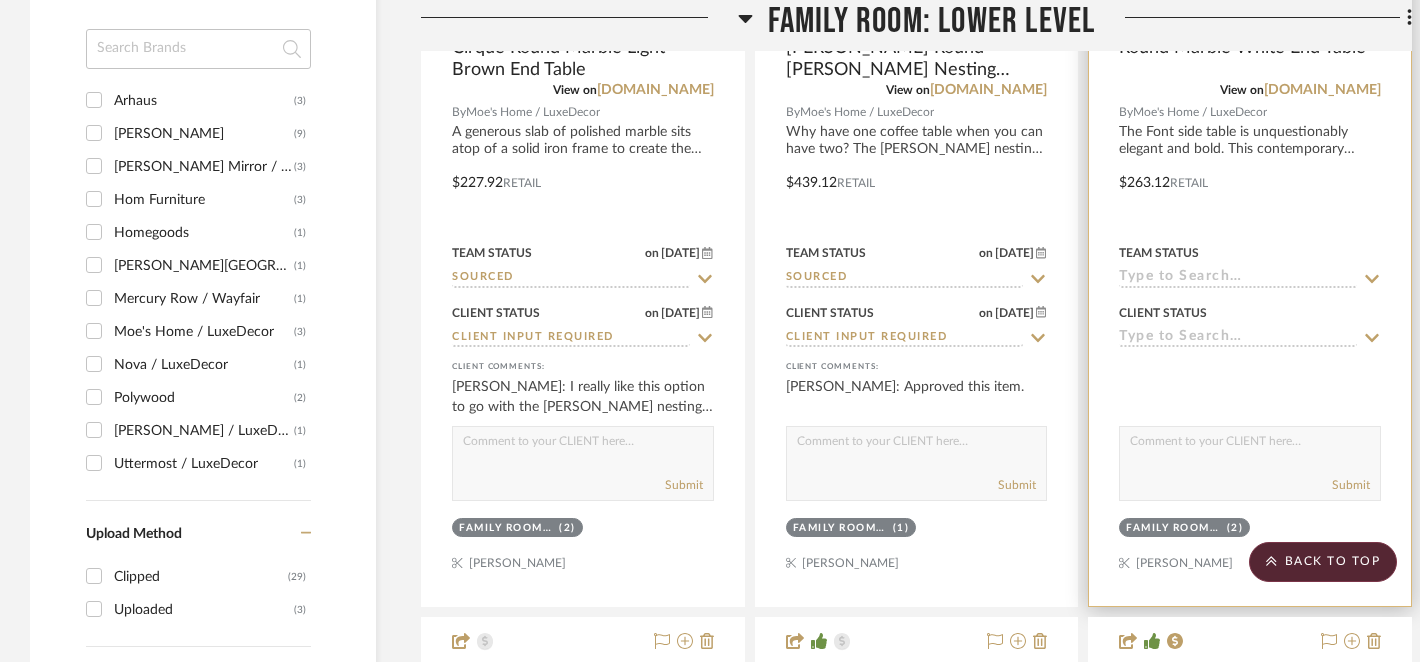 scroll, scrollTop: 2020, scrollLeft: 0, axis: vertical 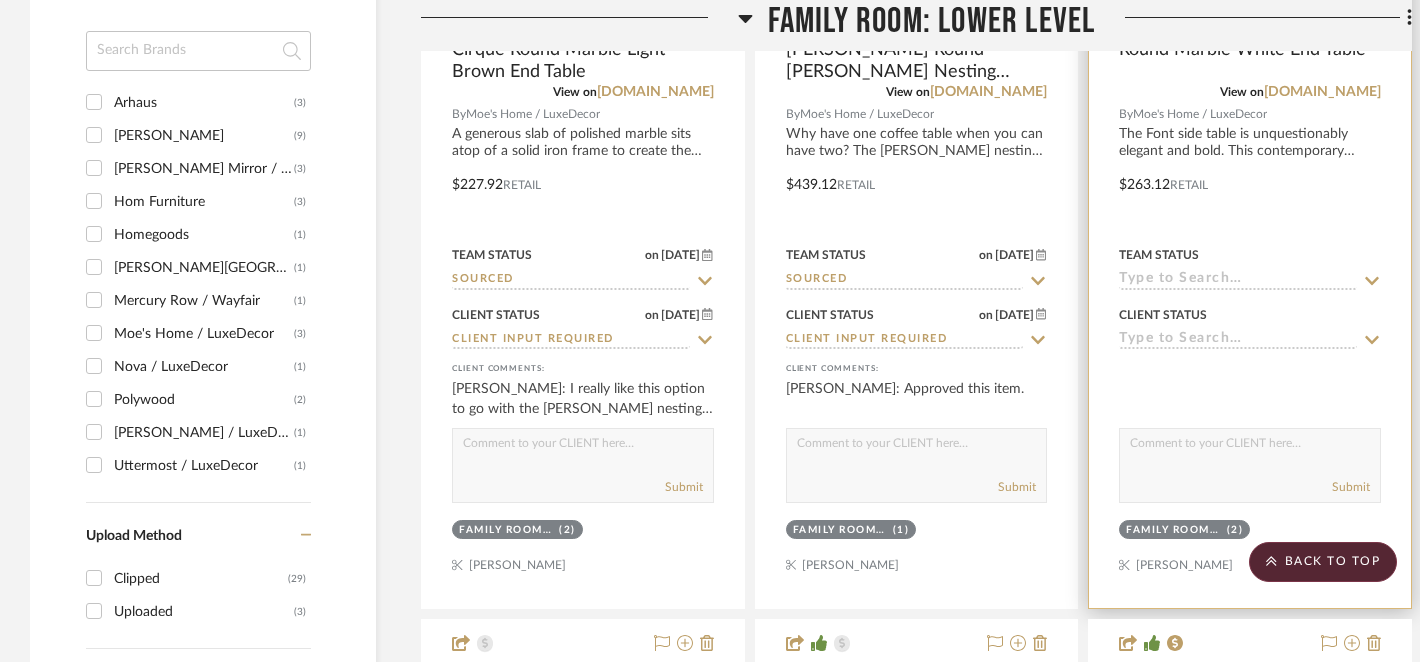 click 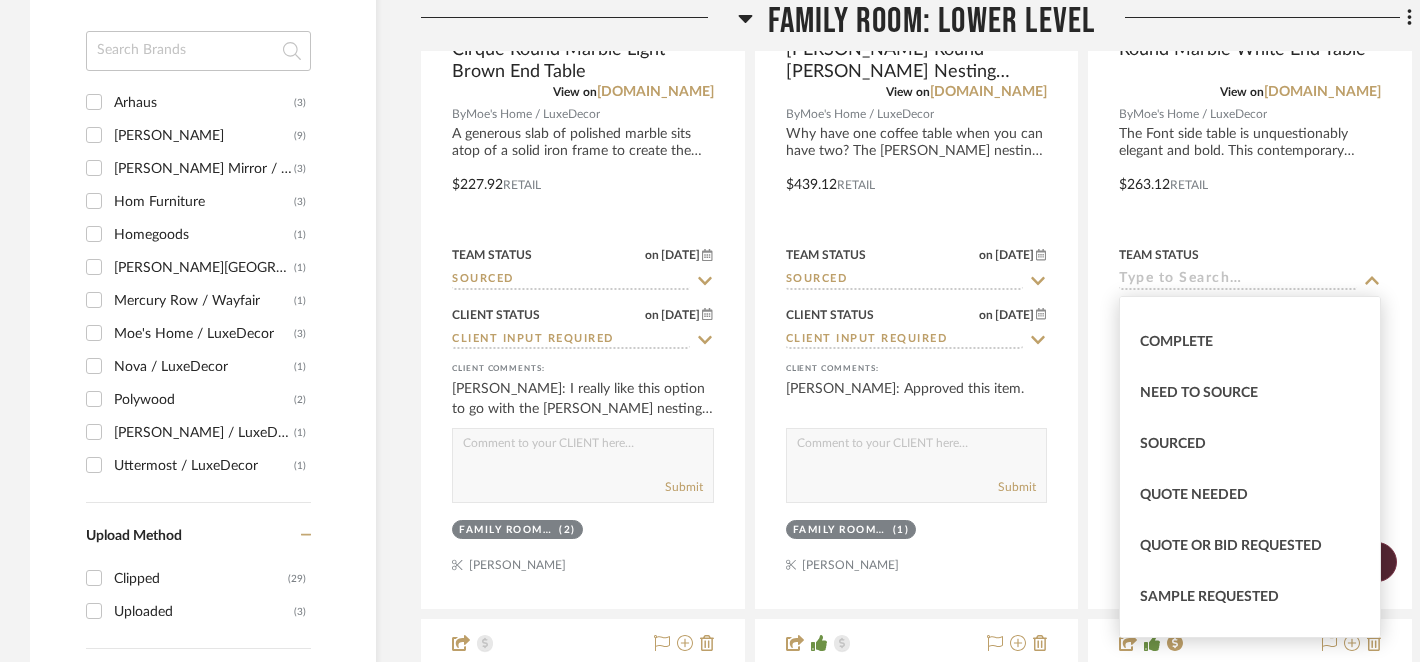 scroll, scrollTop: 545, scrollLeft: 0, axis: vertical 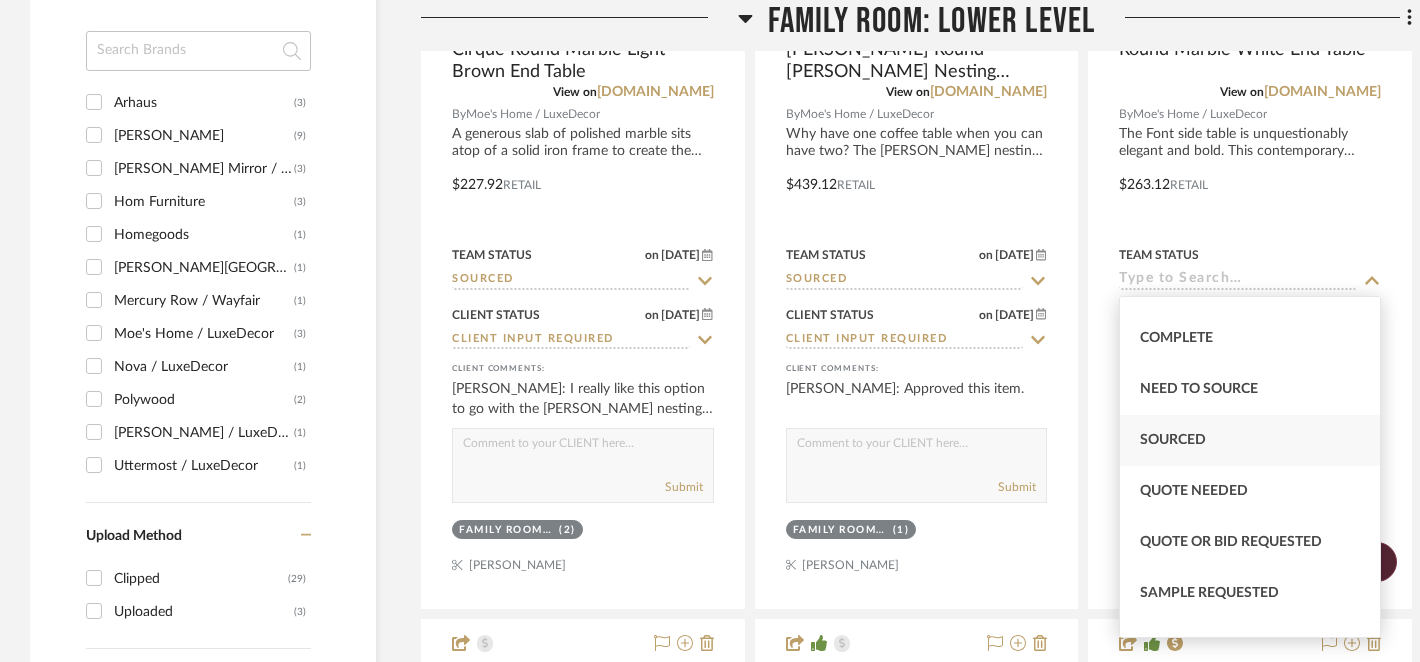 click on "Sourced" at bounding box center (1173, 440) 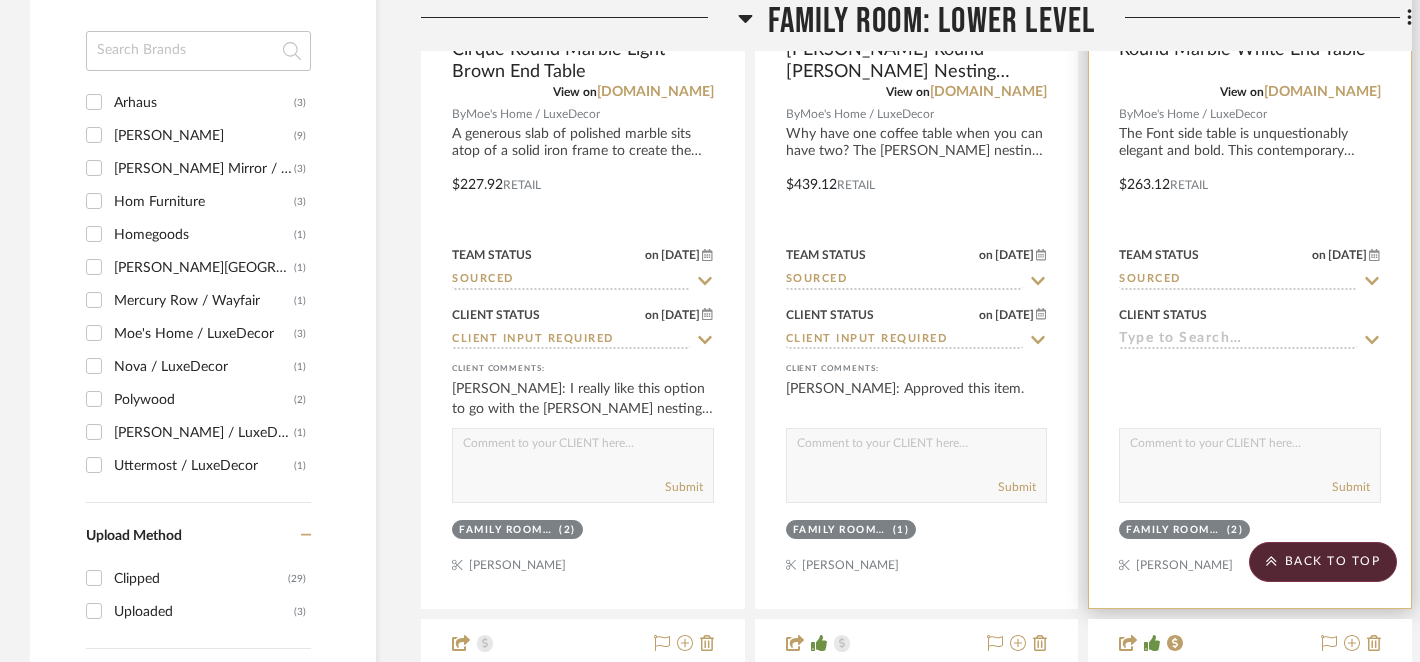 click 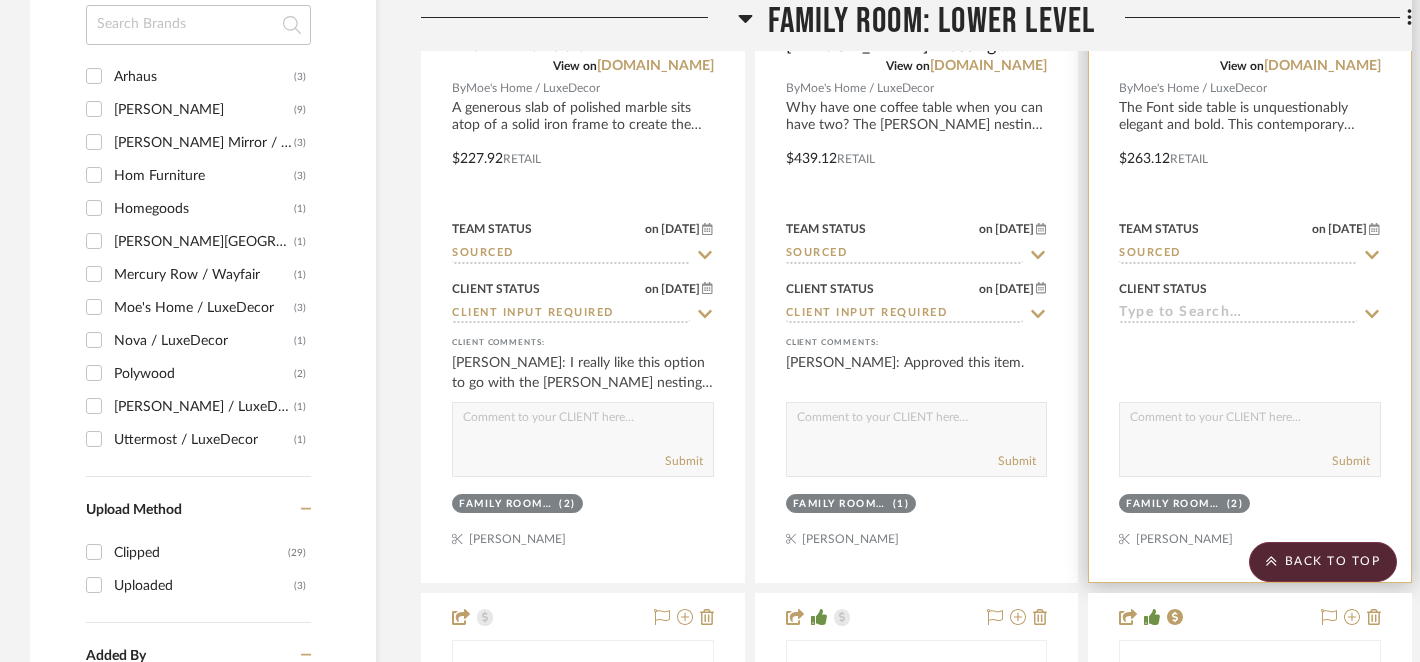 scroll, scrollTop: 2058, scrollLeft: 0, axis: vertical 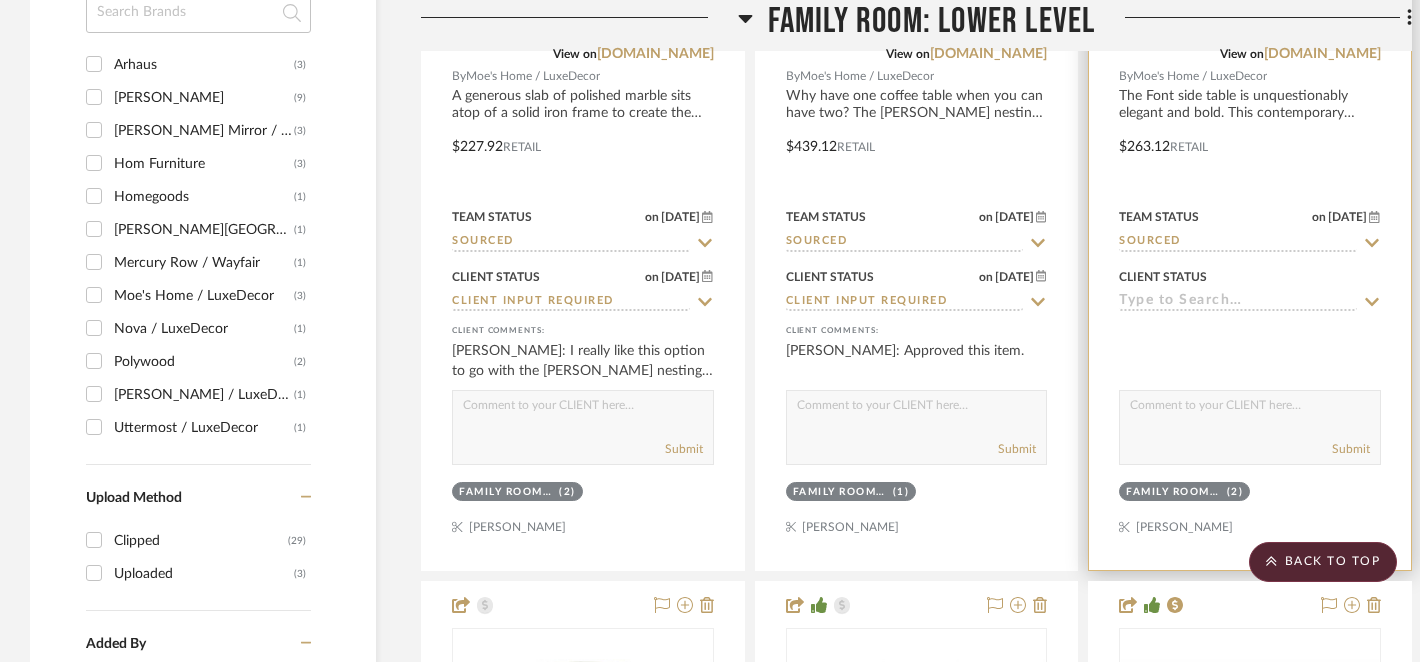 click 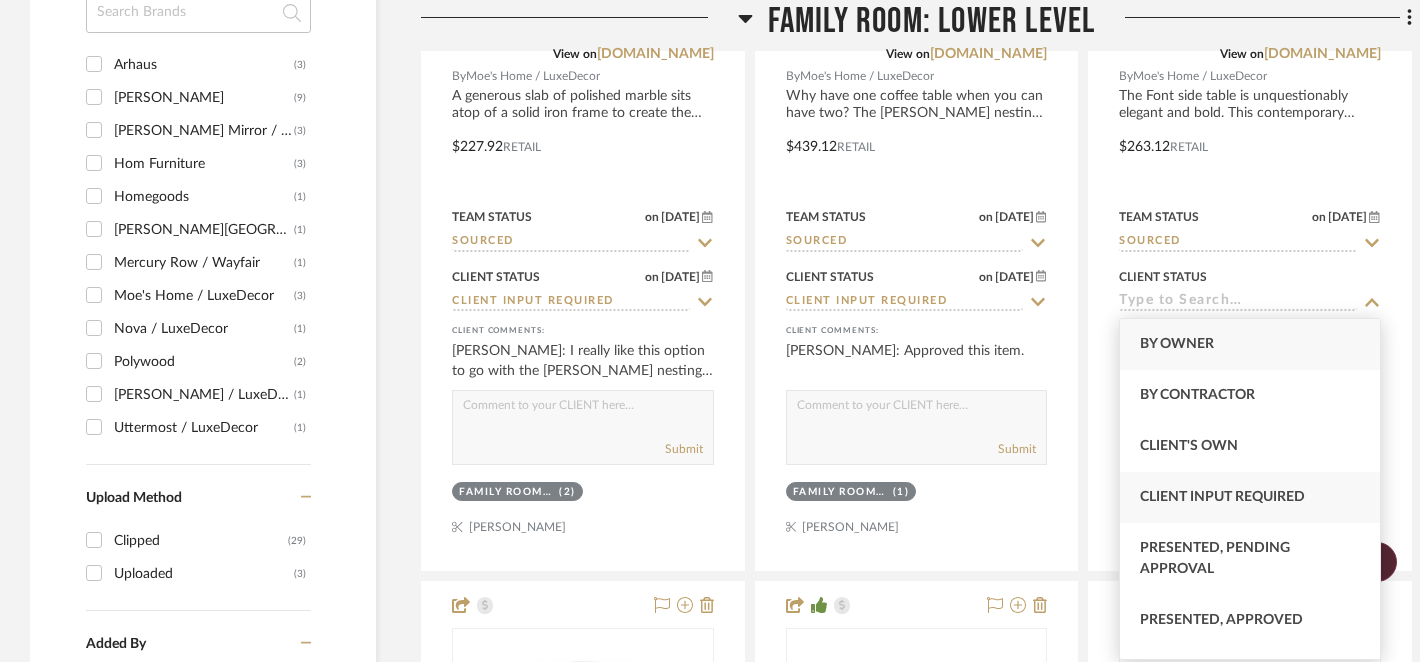 click on "Client Input Required" at bounding box center (1222, 497) 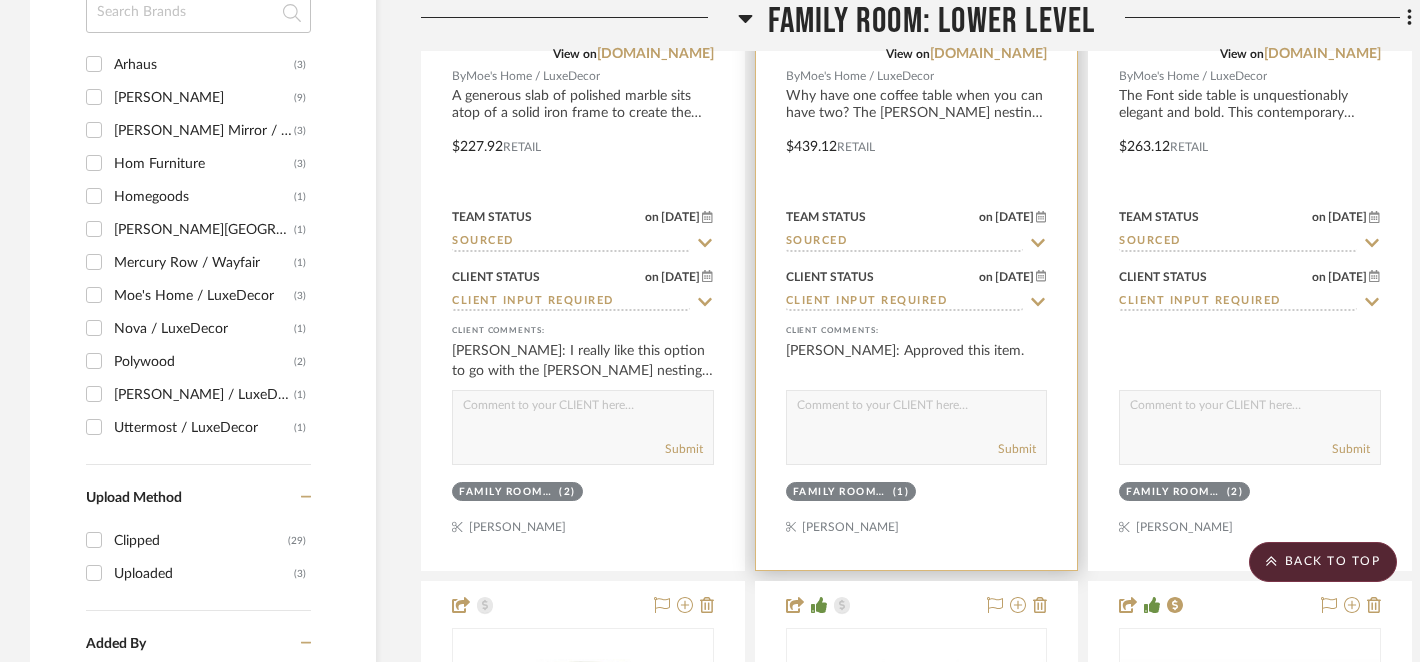 click 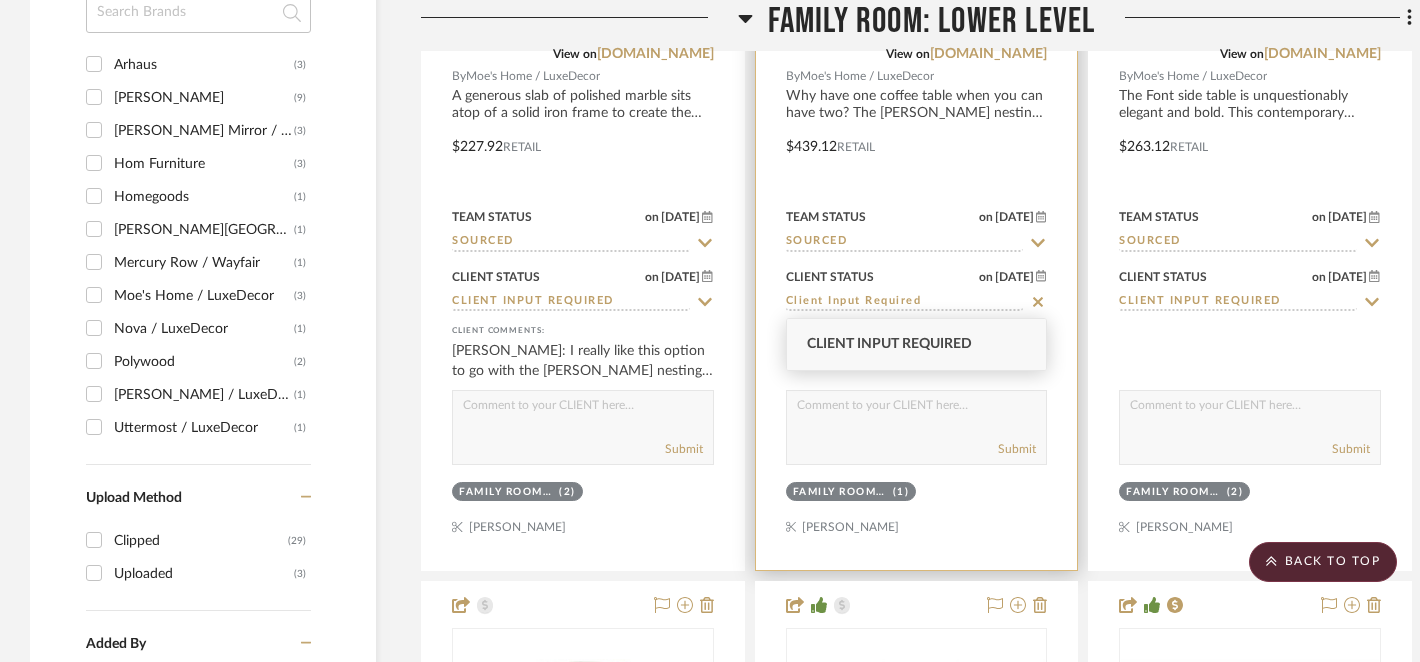 click 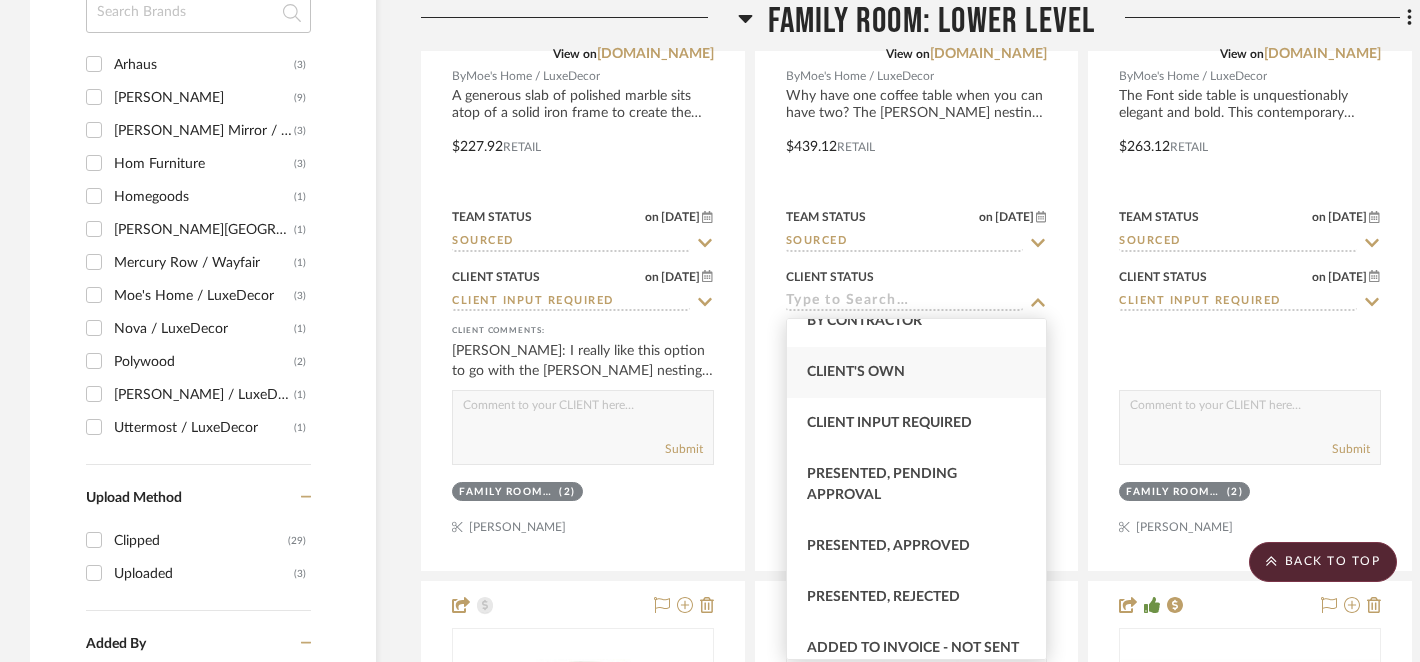 scroll, scrollTop: 91, scrollLeft: 0, axis: vertical 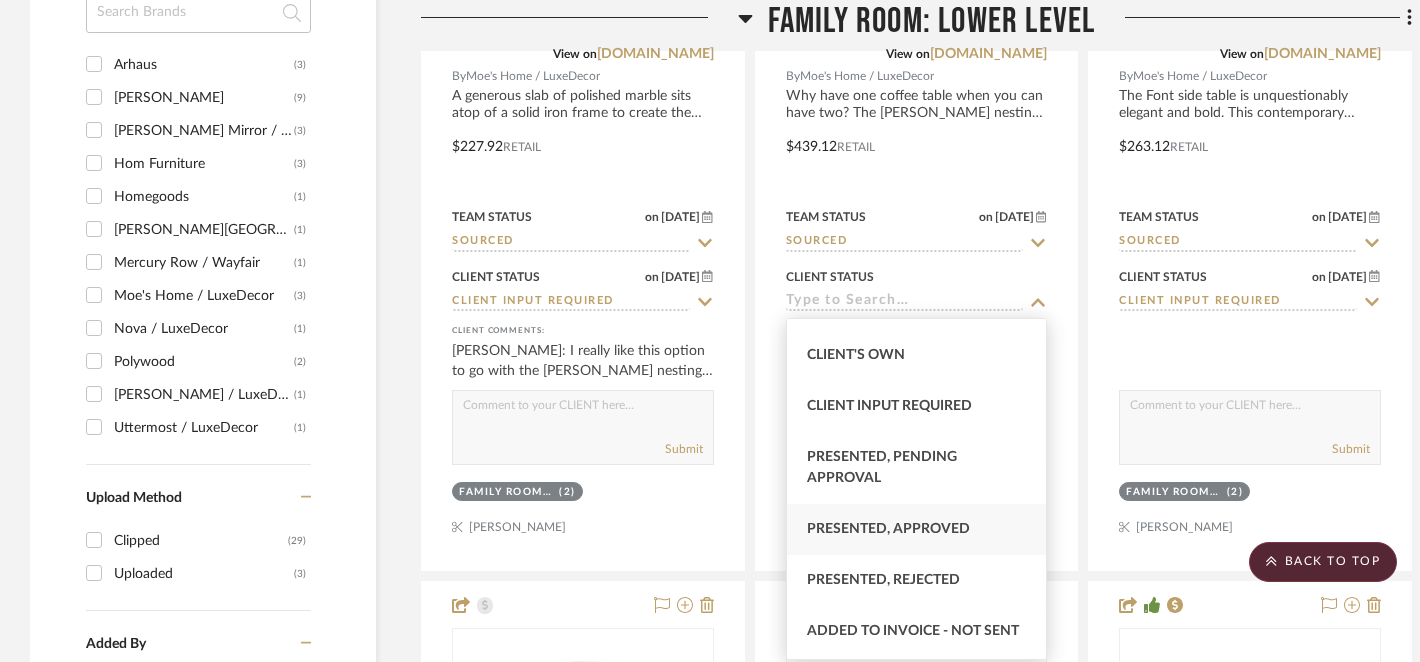 click on "Presented, Approved" at bounding box center [888, 529] 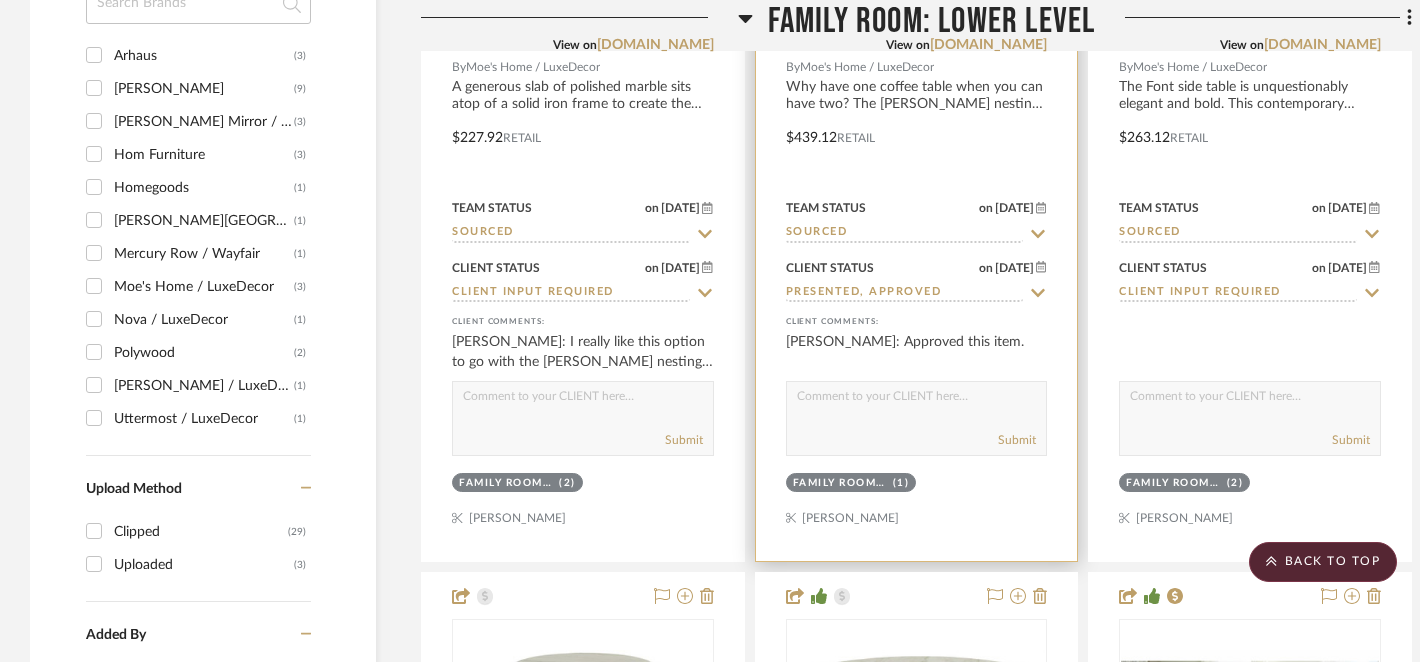 scroll, scrollTop: 2080, scrollLeft: 0, axis: vertical 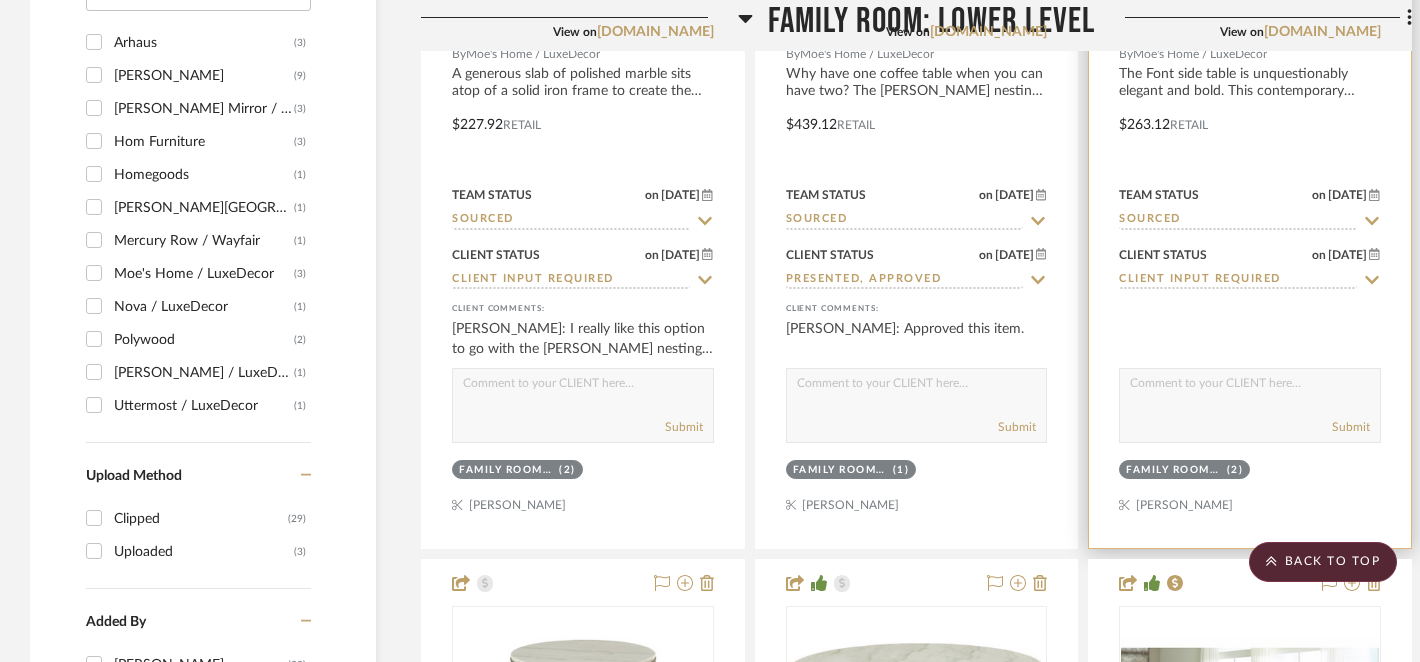 click at bounding box center [1250, 388] 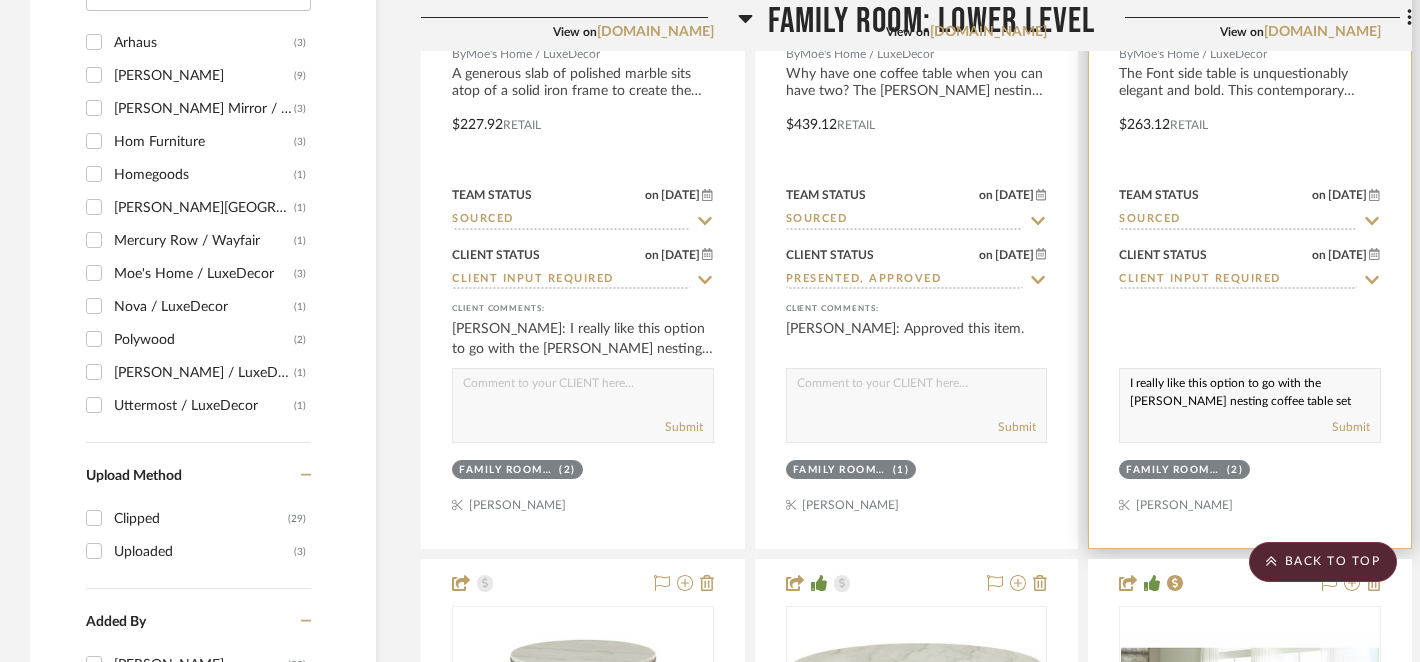 scroll, scrollTop: 1, scrollLeft: 0, axis: vertical 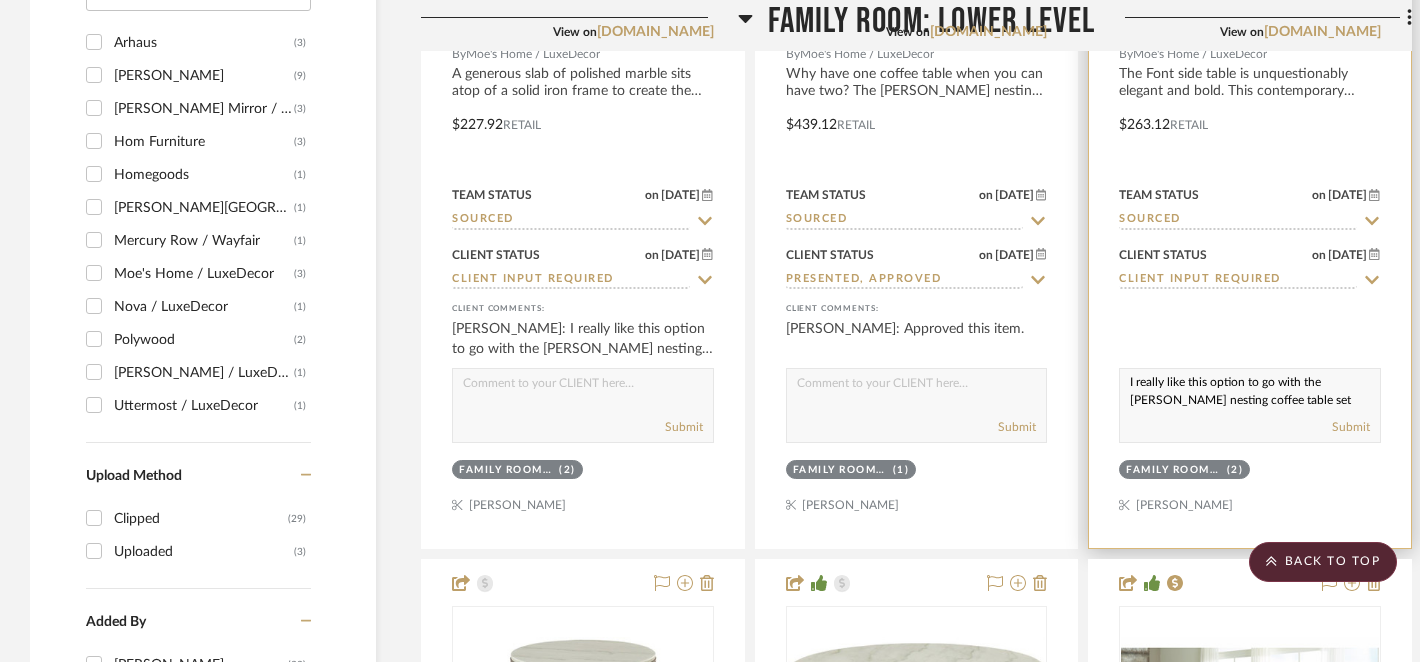 click on "I really like this option to go with the Drey wood nesting coffee table set" at bounding box center (1250, 388) 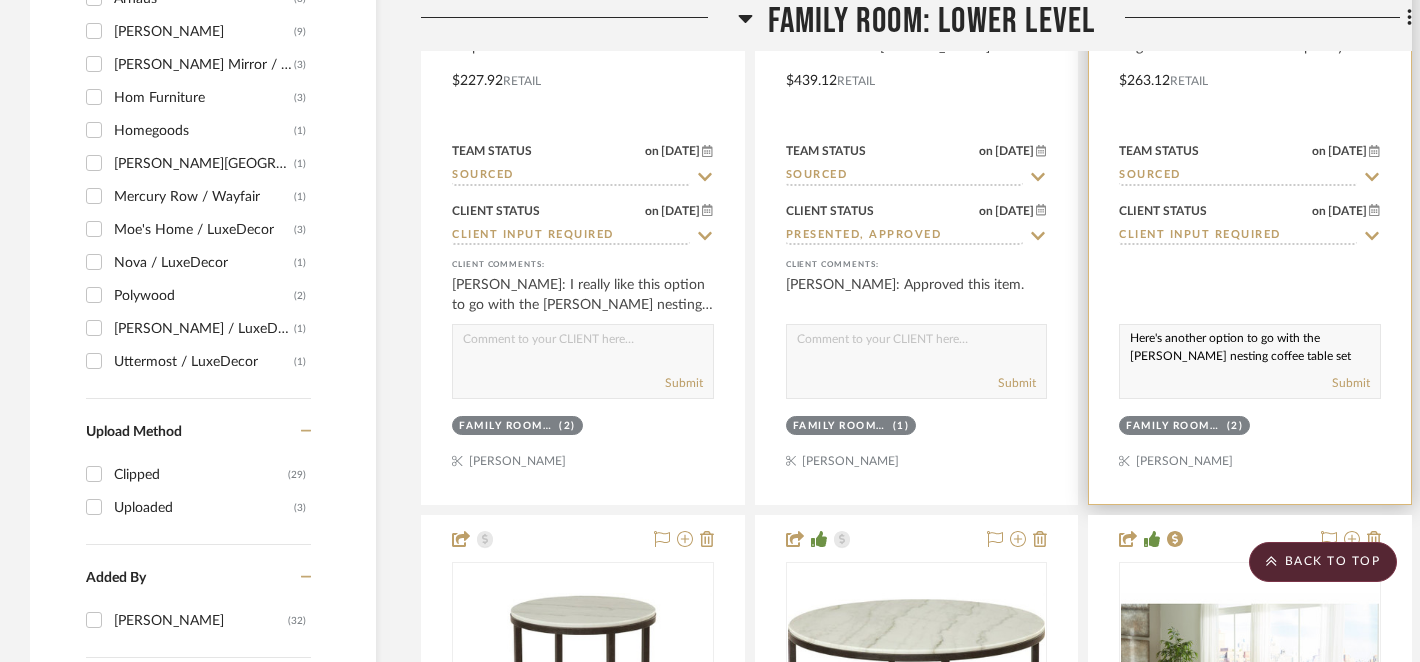 scroll, scrollTop: 2125, scrollLeft: 0, axis: vertical 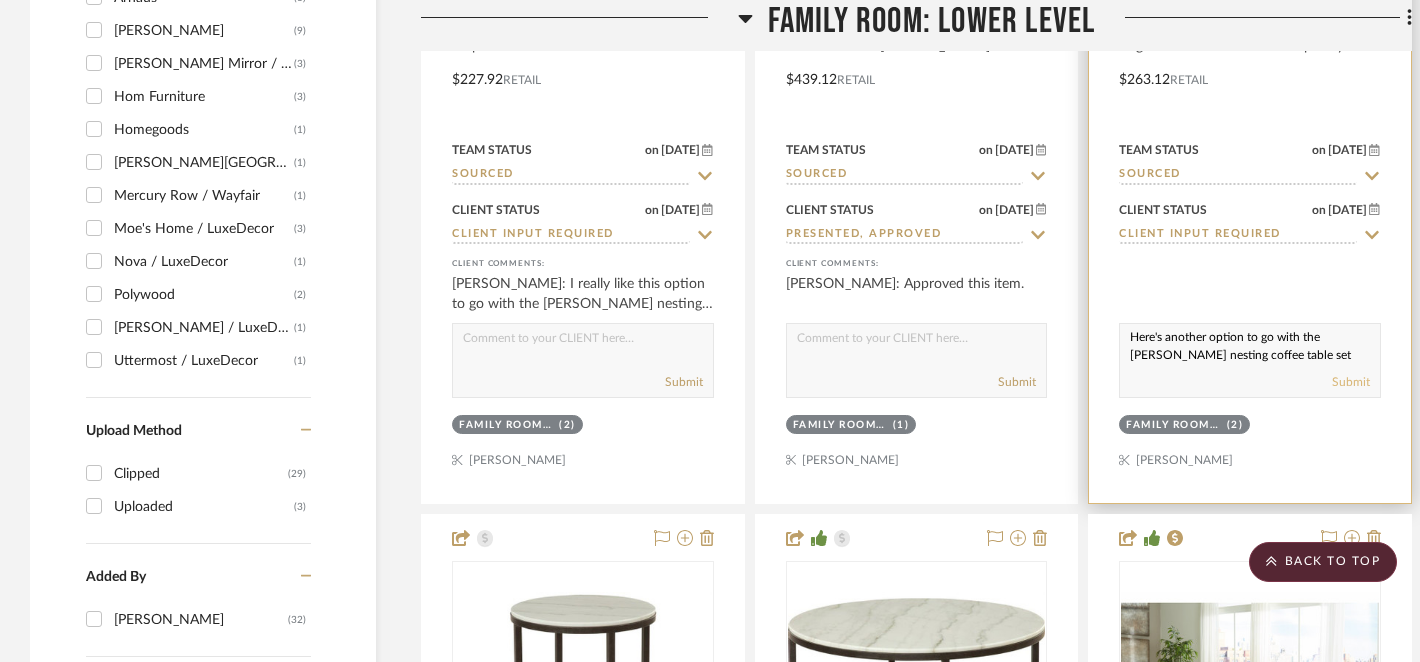 type on "Here's another option to go with the Drey wood nesting coffee table set" 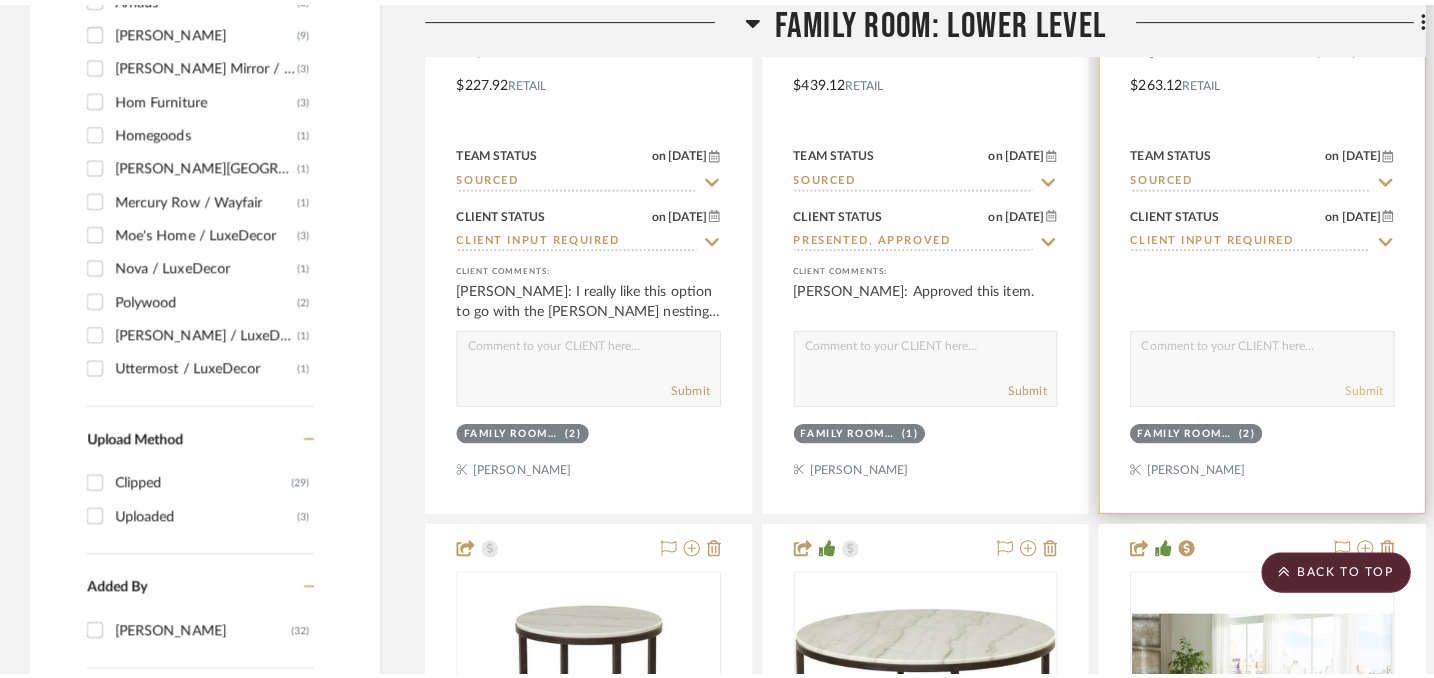 scroll, scrollTop: 0, scrollLeft: 0, axis: both 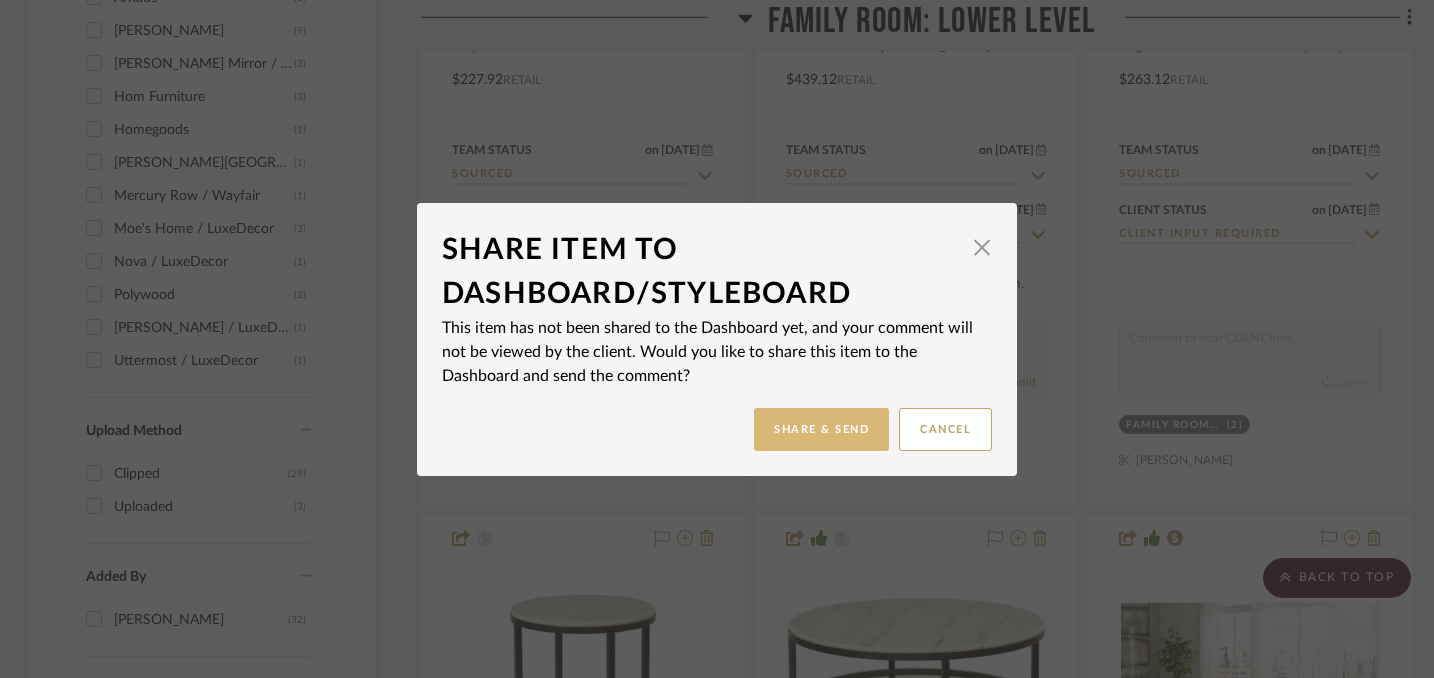click on "Share & Send" at bounding box center (821, 429) 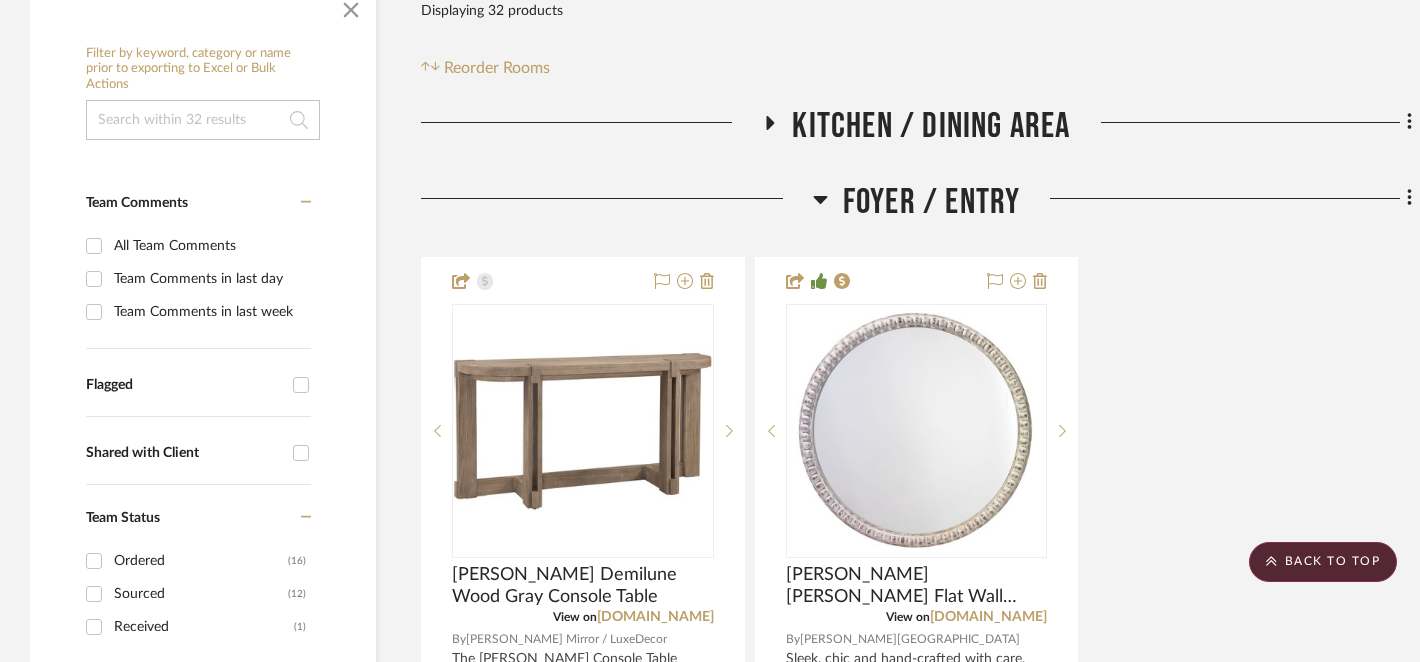 scroll, scrollTop: 0, scrollLeft: 0, axis: both 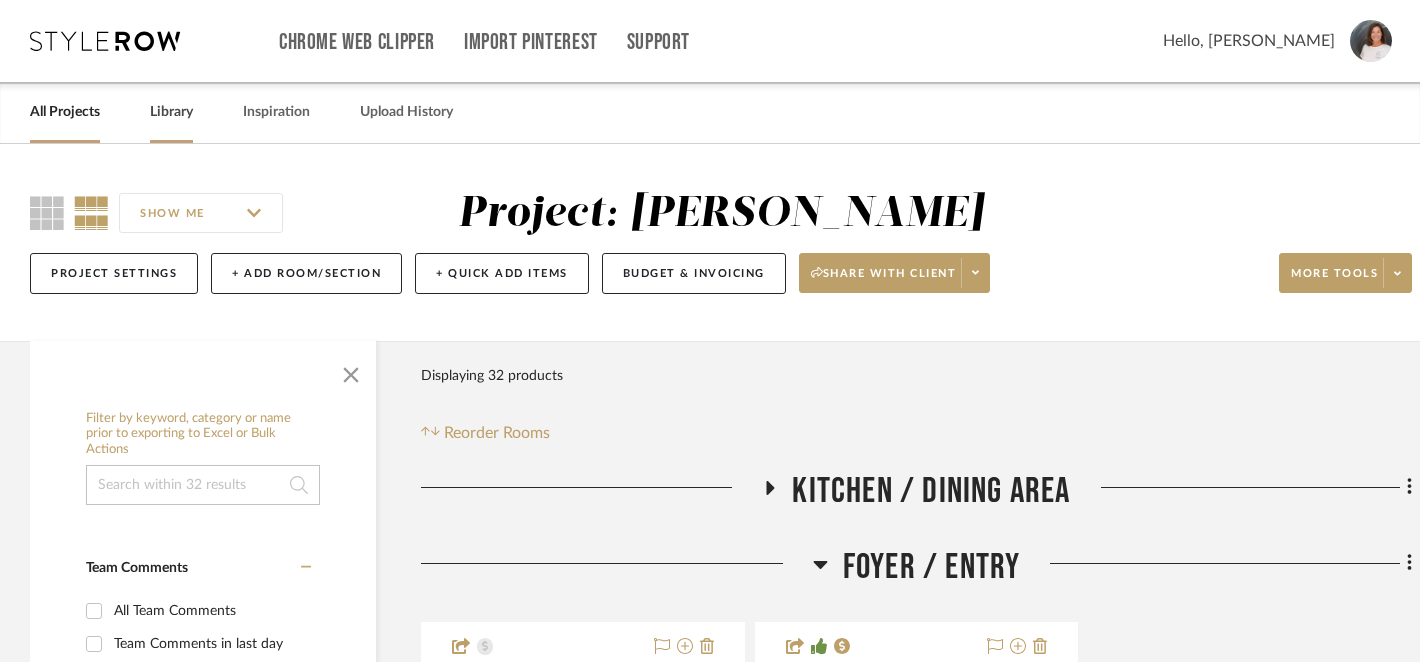 click on "Library" at bounding box center (171, 112) 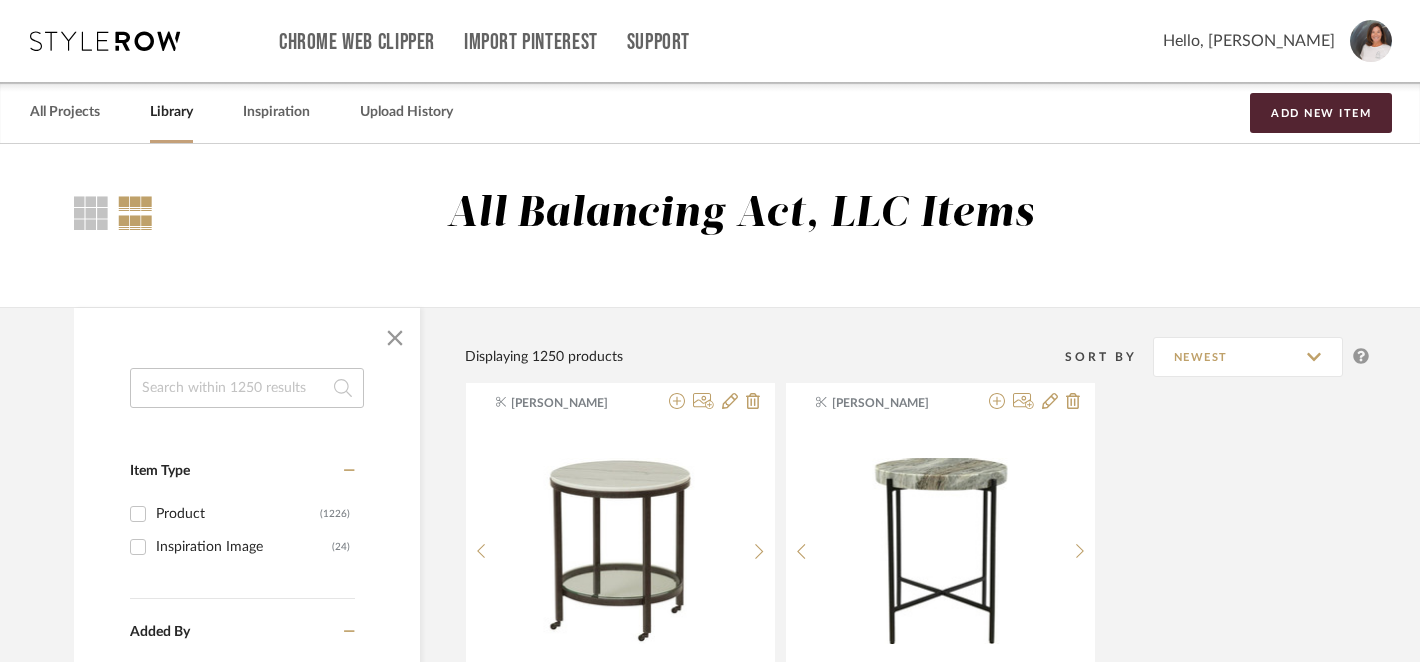 click 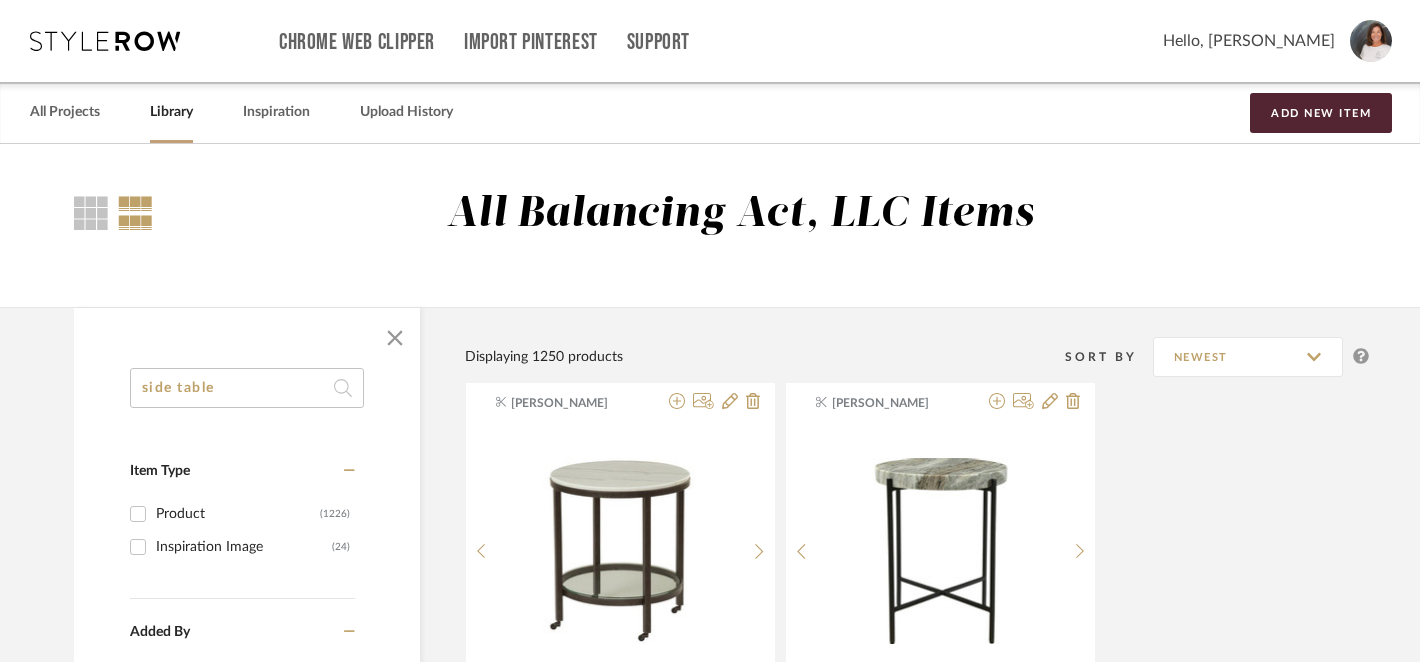 type on "side table" 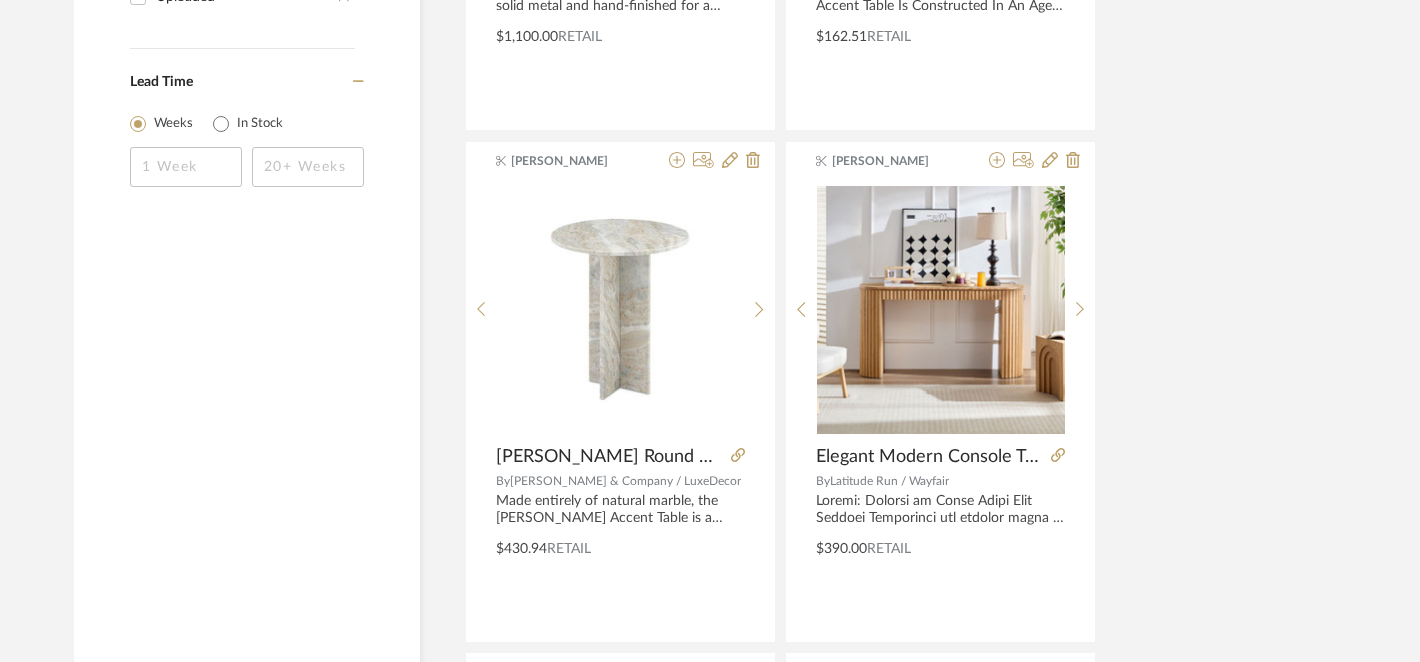 scroll, scrollTop: 1839, scrollLeft: 0, axis: vertical 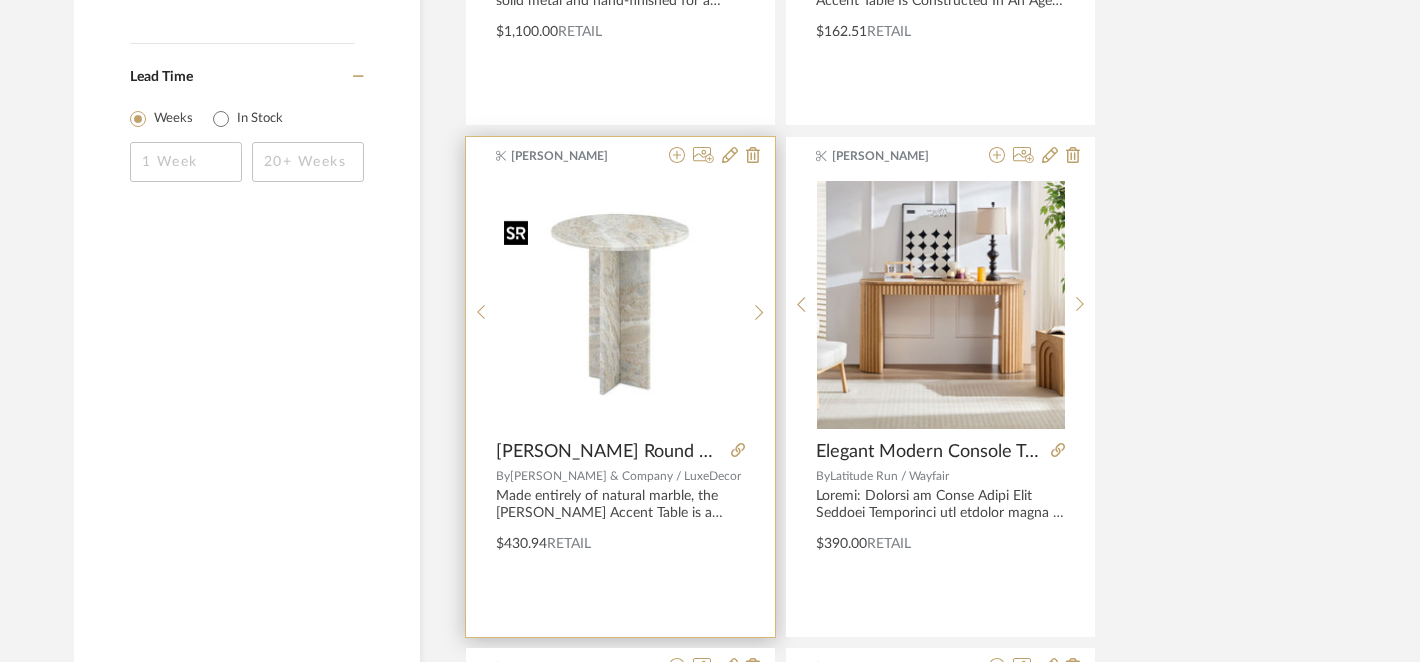 click at bounding box center (620, 304) 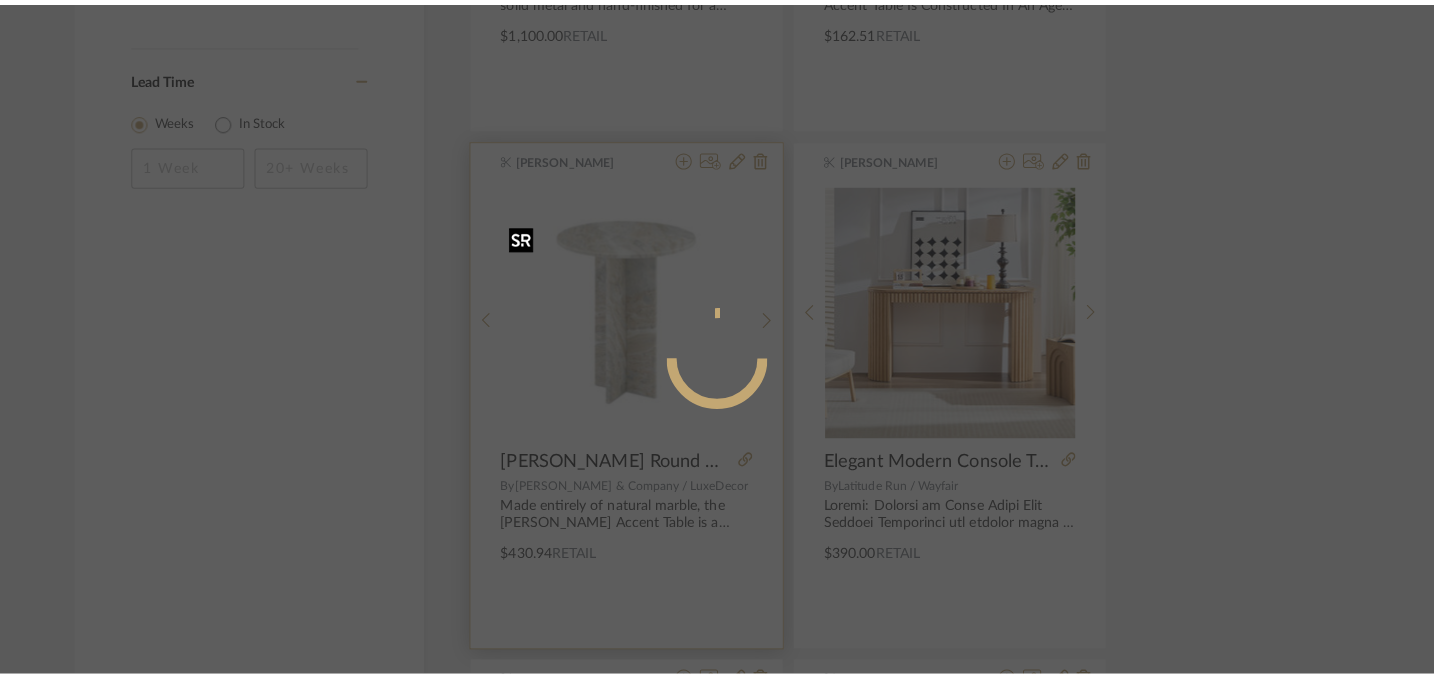 scroll, scrollTop: 0, scrollLeft: 0, axis: both 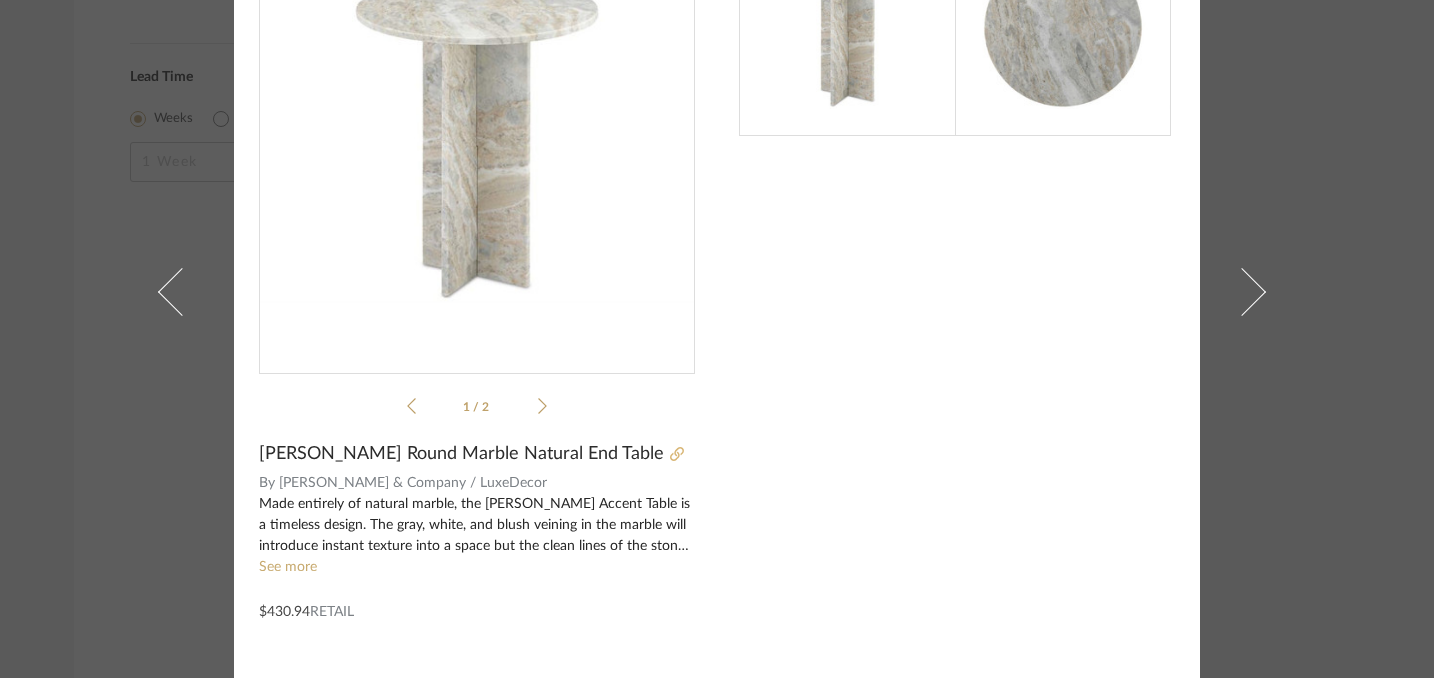 click 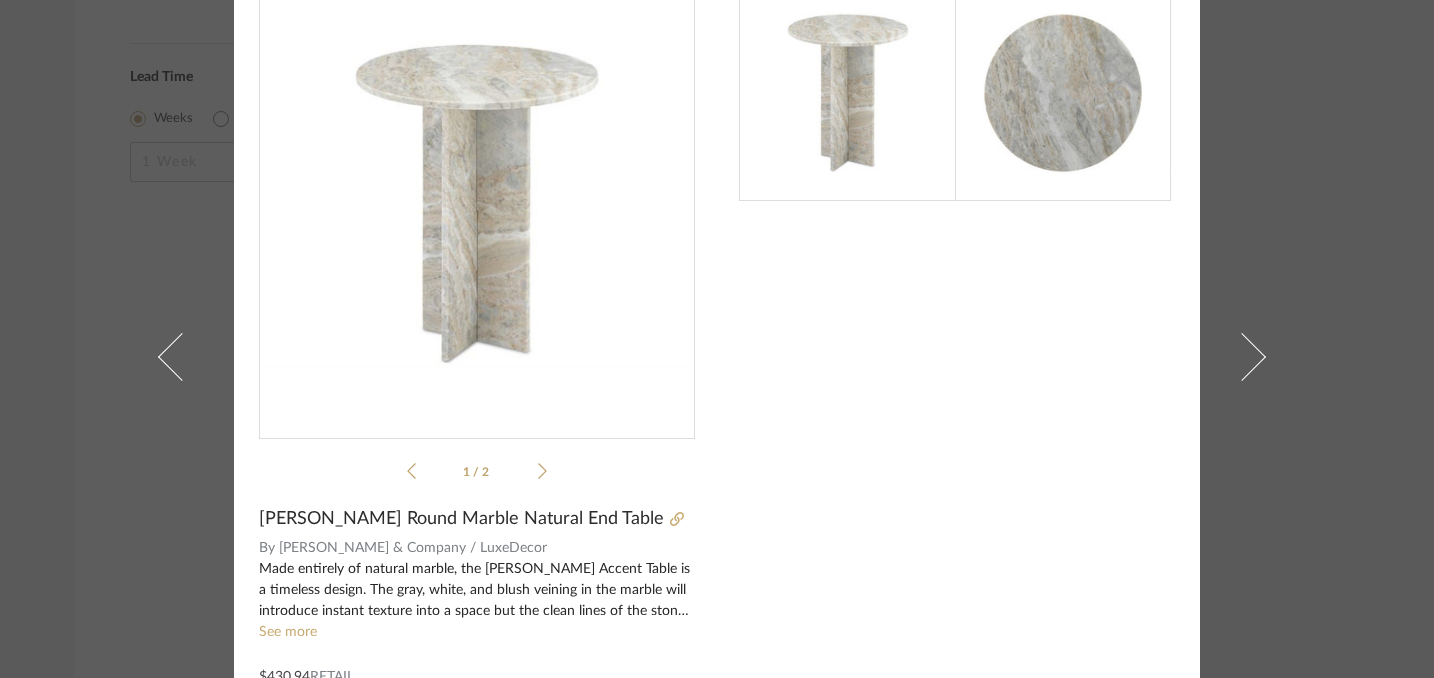 scroll, scrollTop: 0, scrollLeft: 0, axis: both 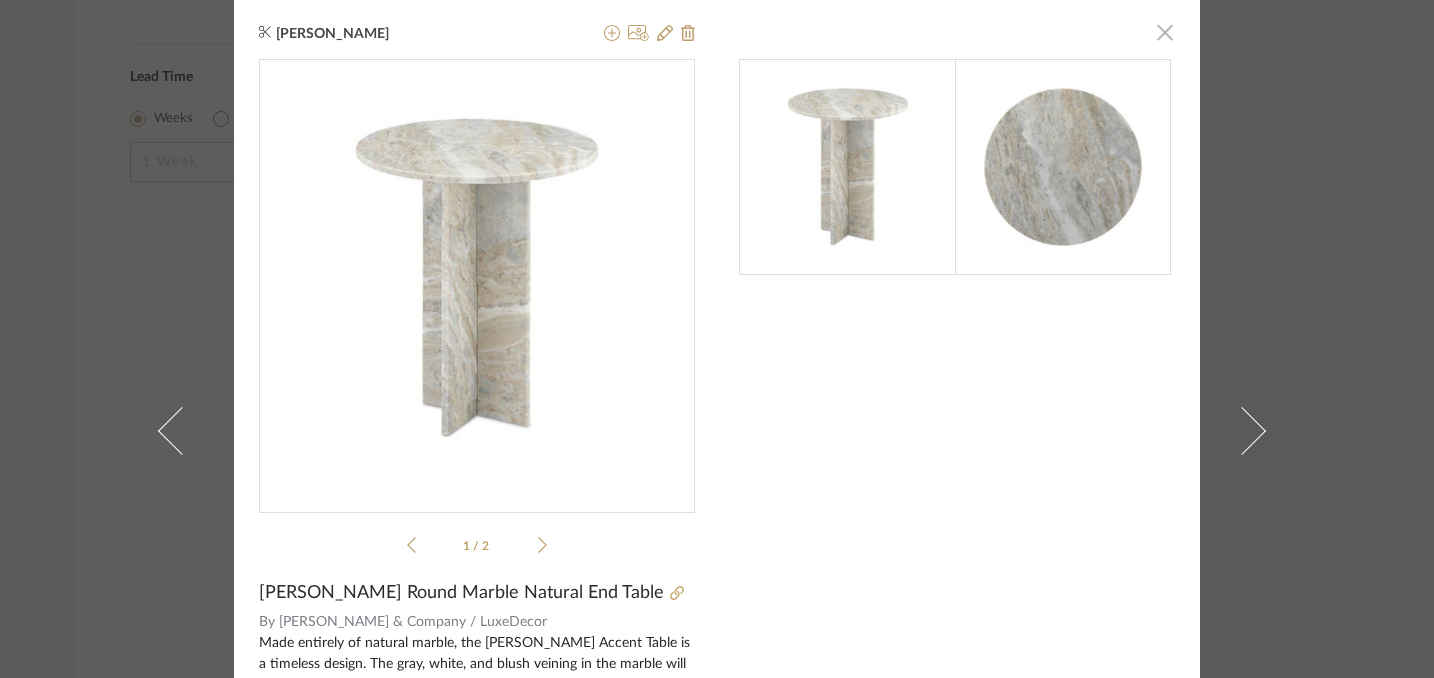 click 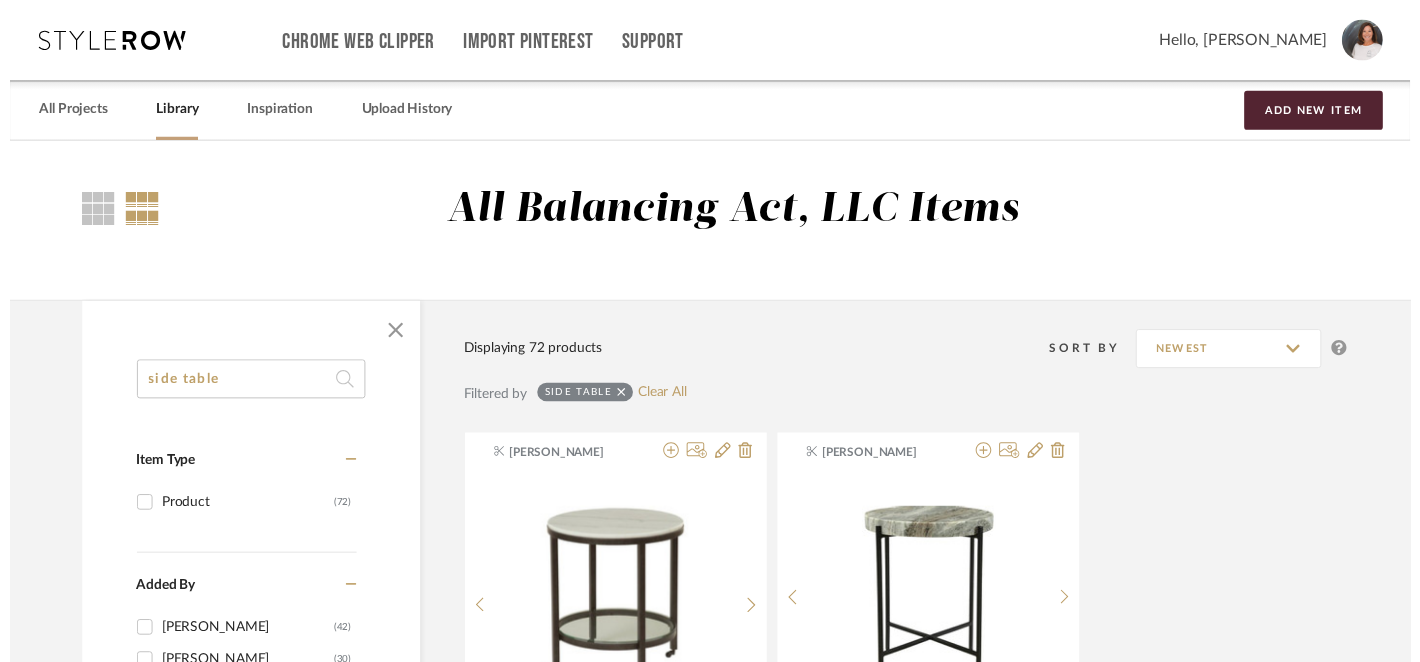 scroll, scrollTop: 1839, scrollLeft: 0, axis: vertical 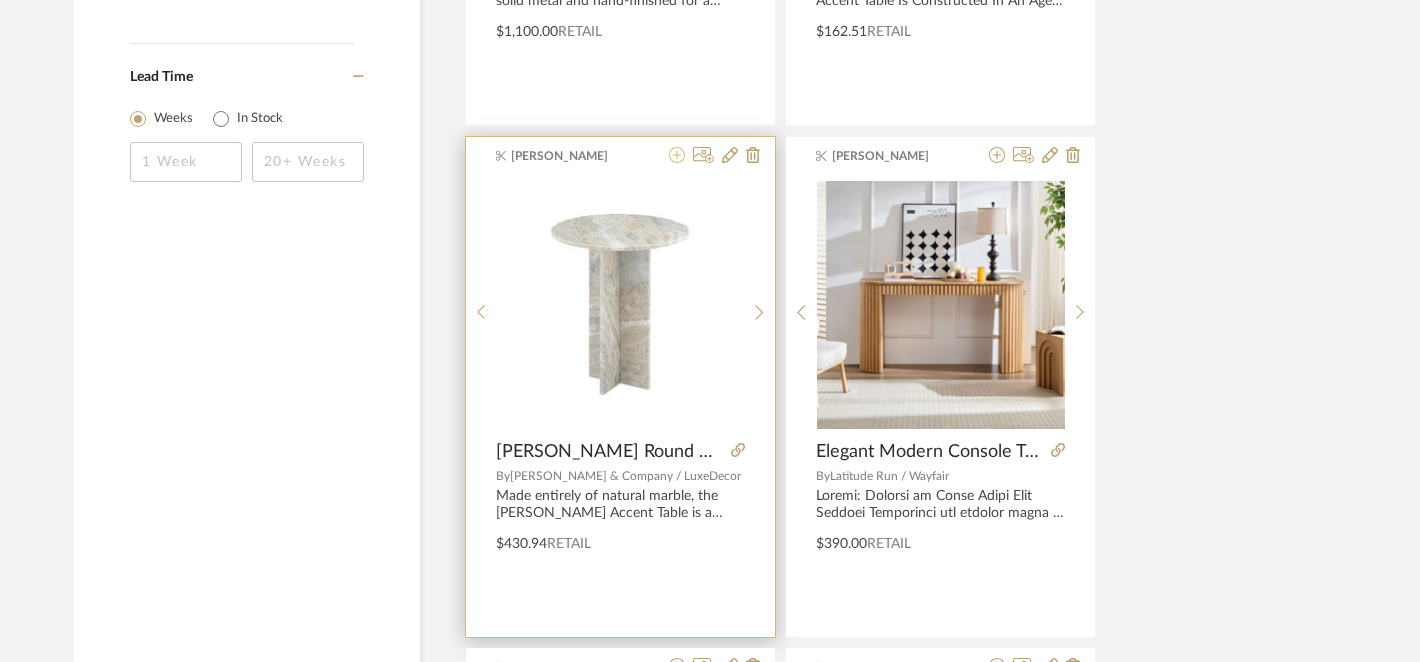 click 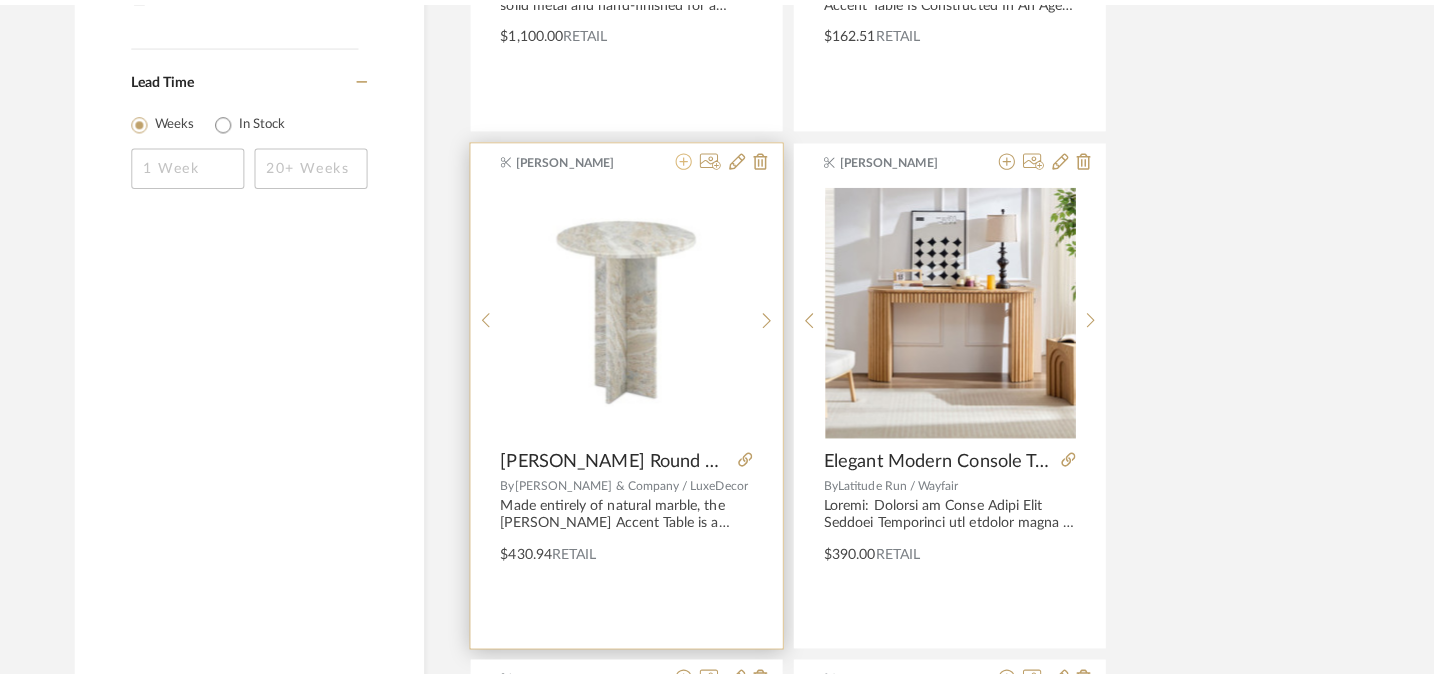 scroll, scrollTop: 0, scrollLeft: 0, axis: both 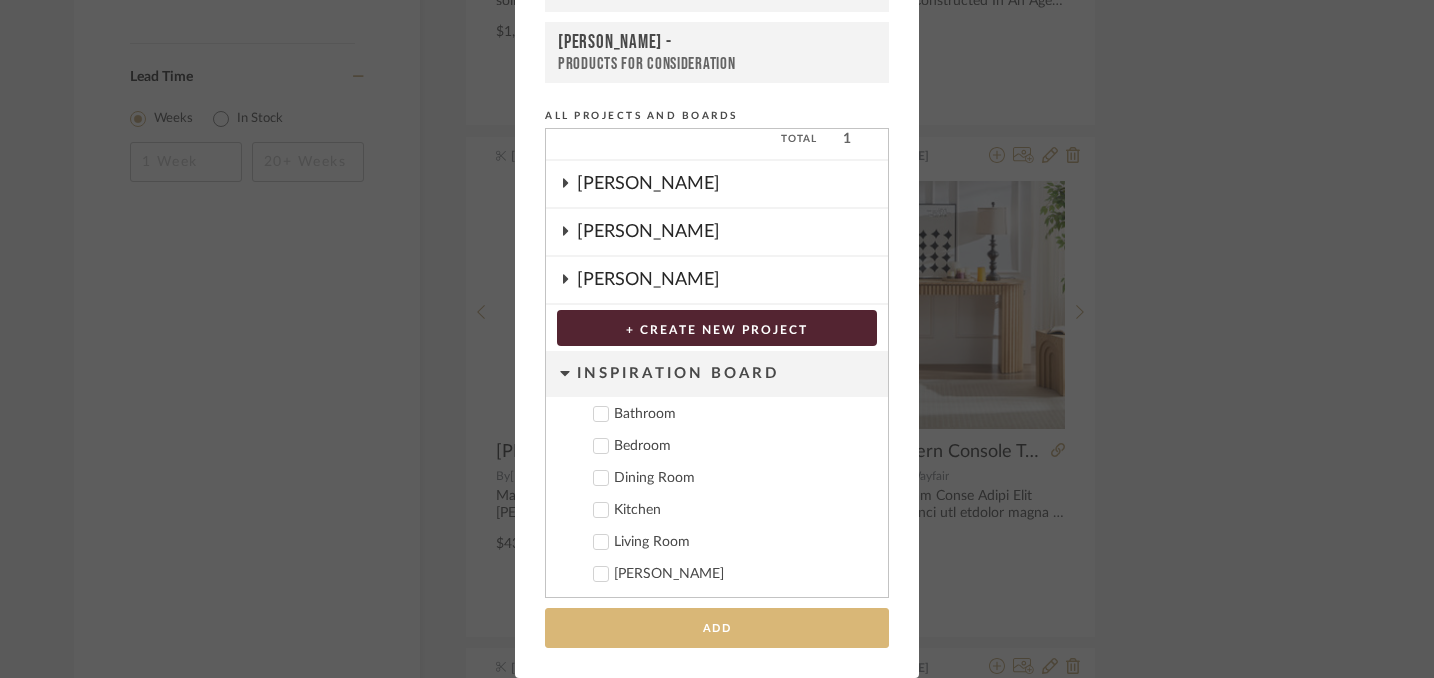 type on "2" 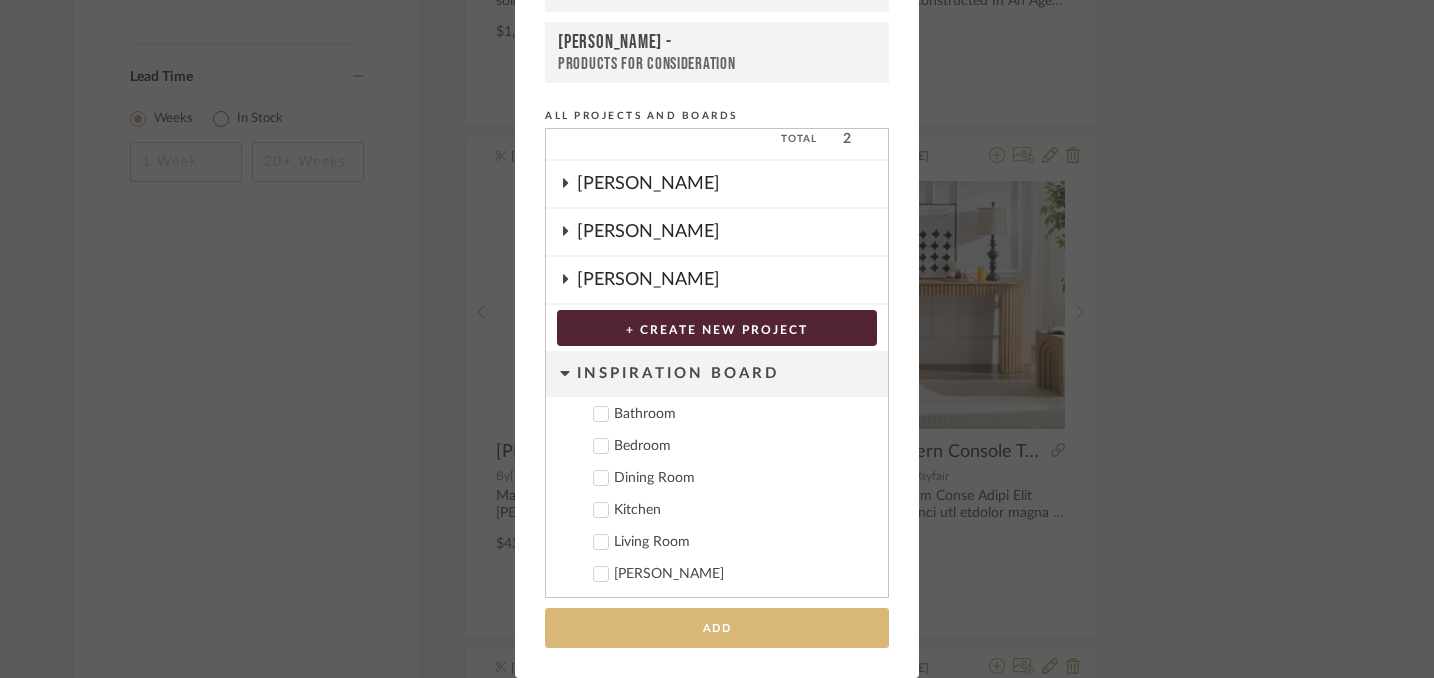 click on "Add" at bounding box center [717, 628] 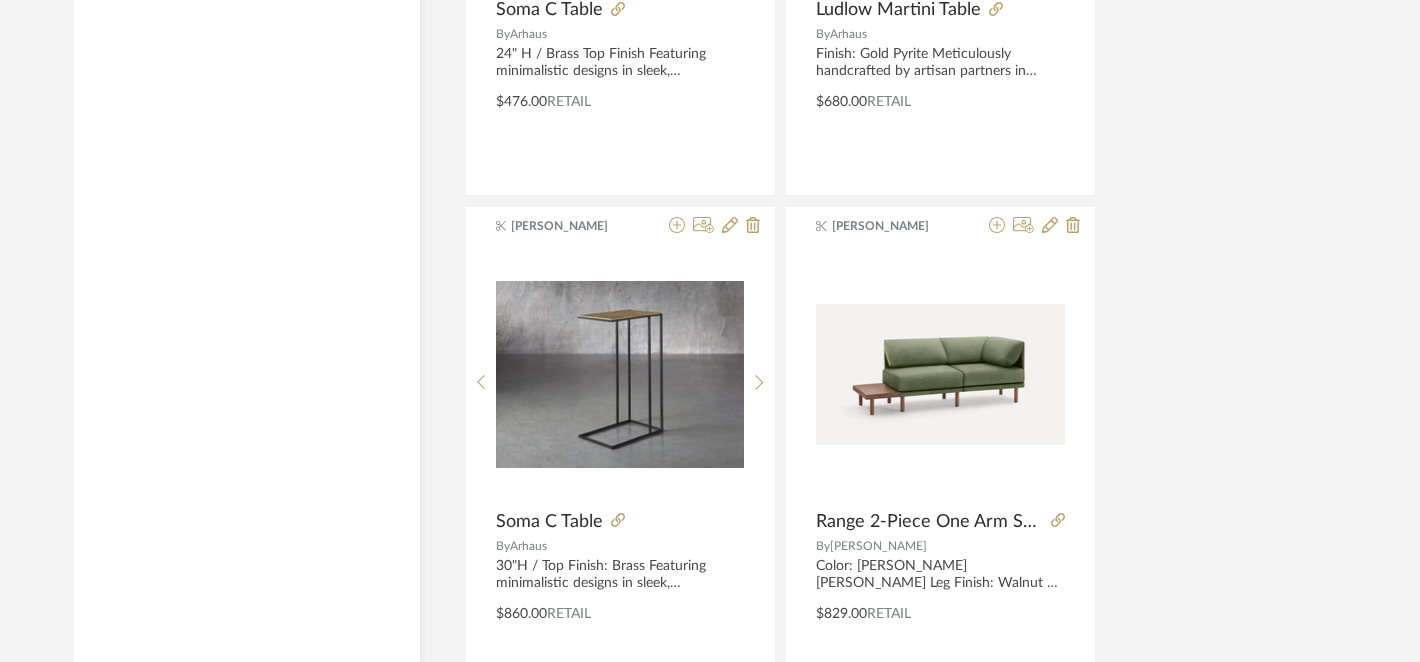 scroll, scrollTop: 3824, scrollLeft: 0, axis: vertical 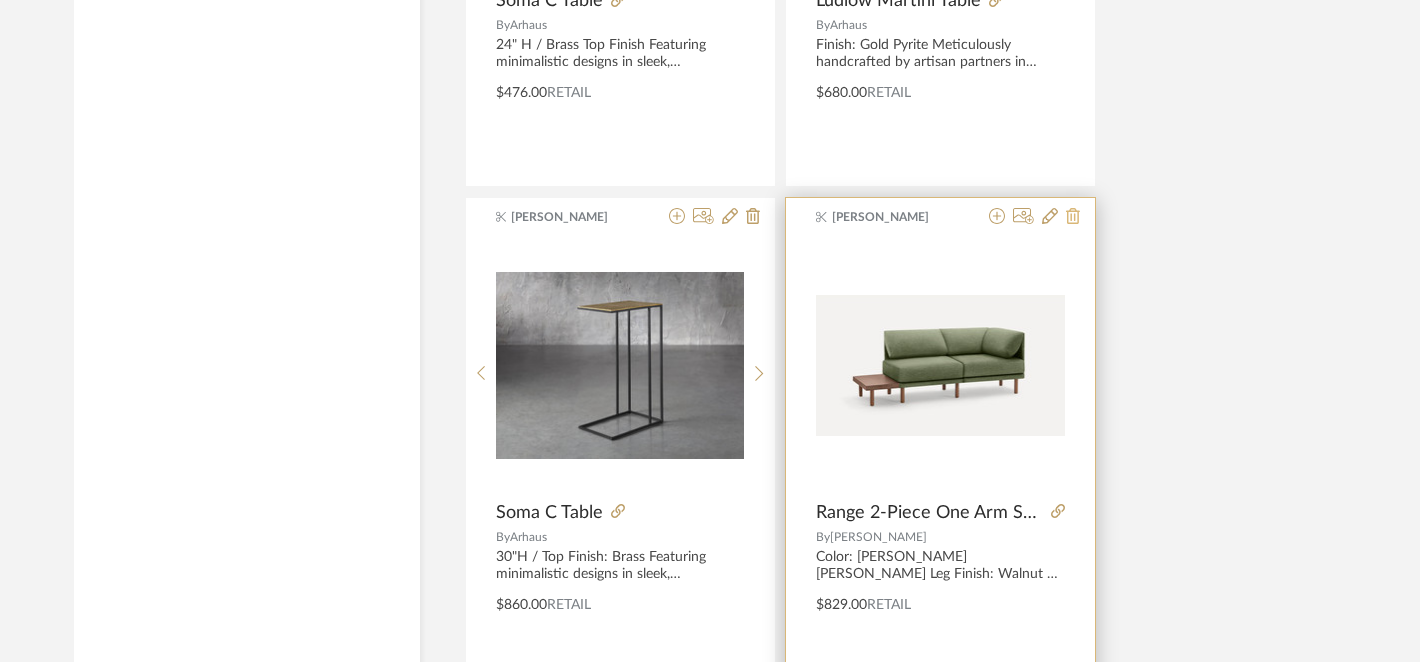 click 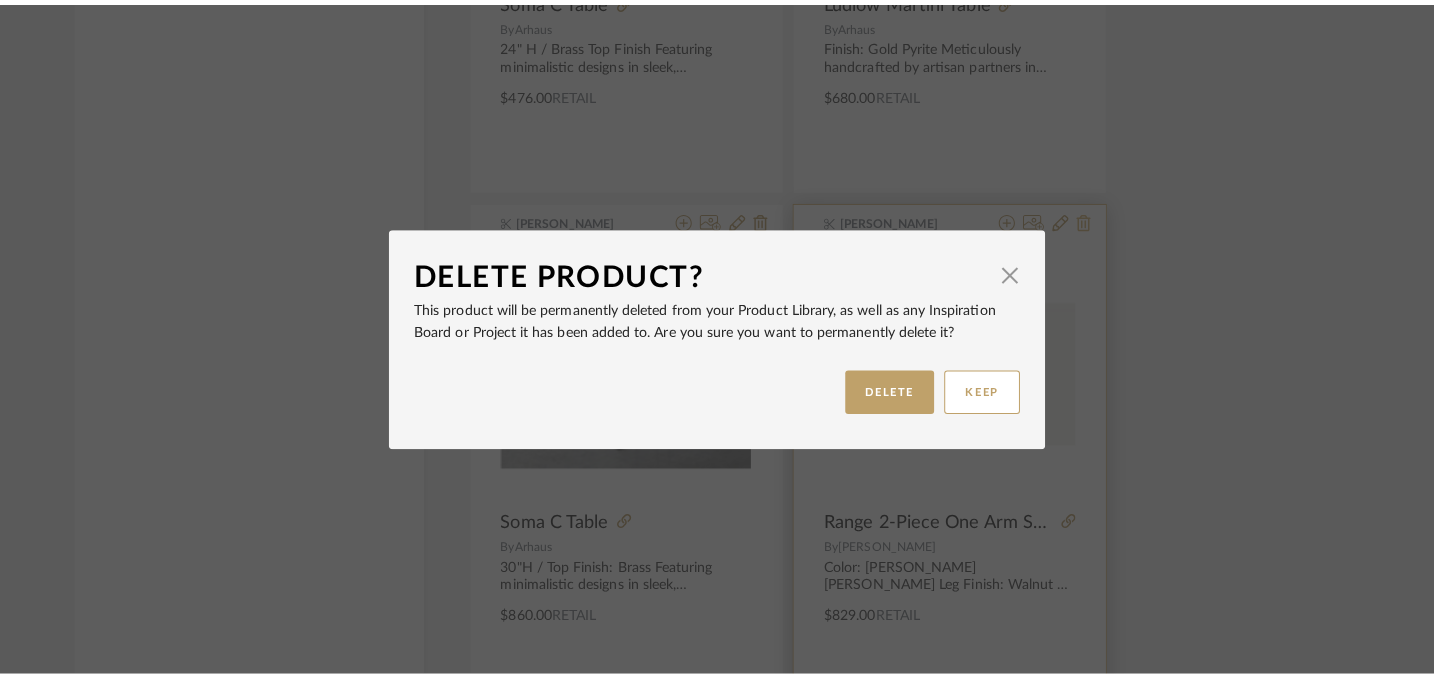 scroll, scrollTop: 0, scrollLeft: 0, axis: both 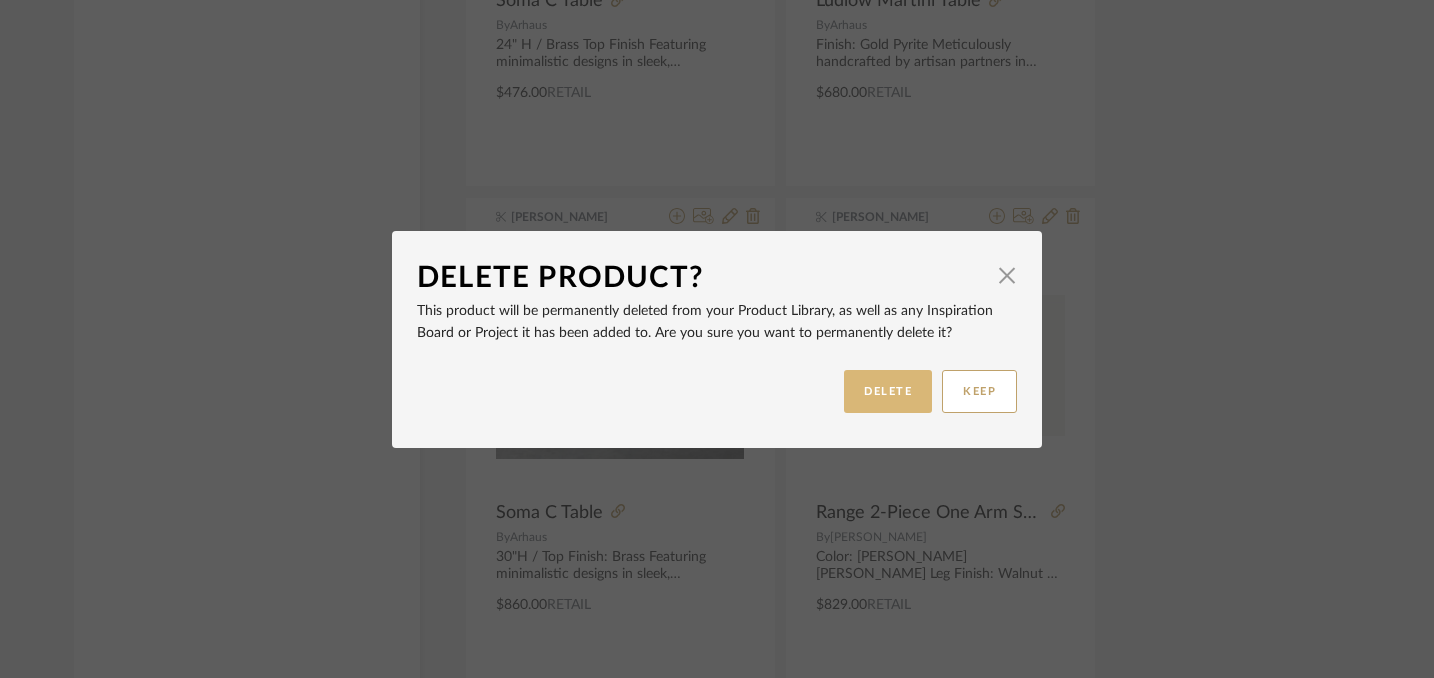 click on "DELETE" at bounding box center (888, 391) 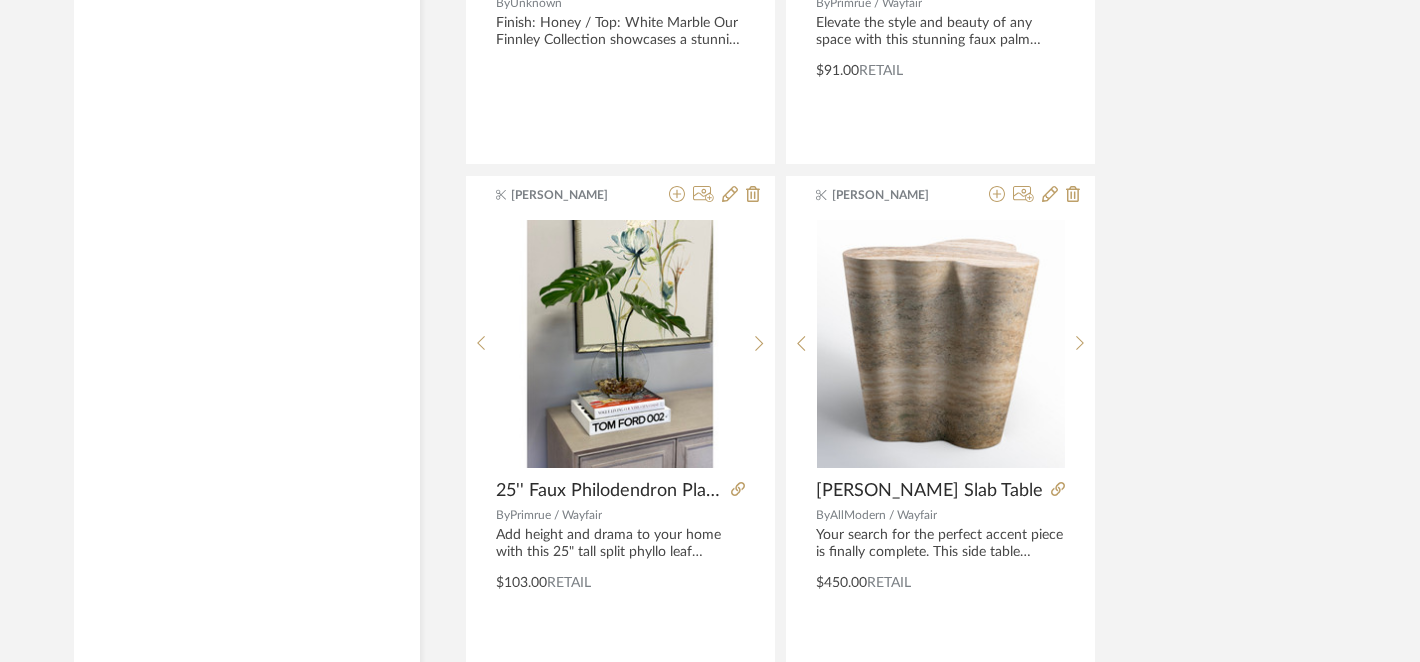 scroll, scrollTop: 4872, scrollLeft: 0, axis: vertical 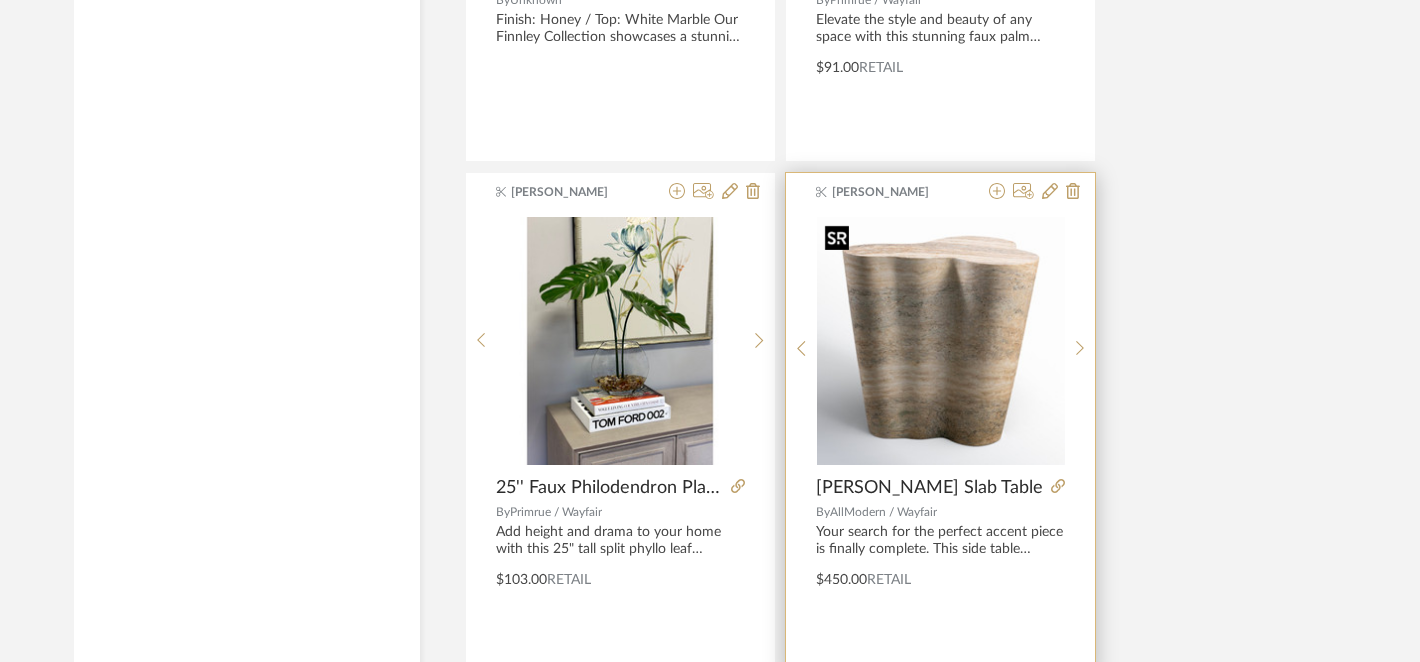 click at bounding box center [941, 341] 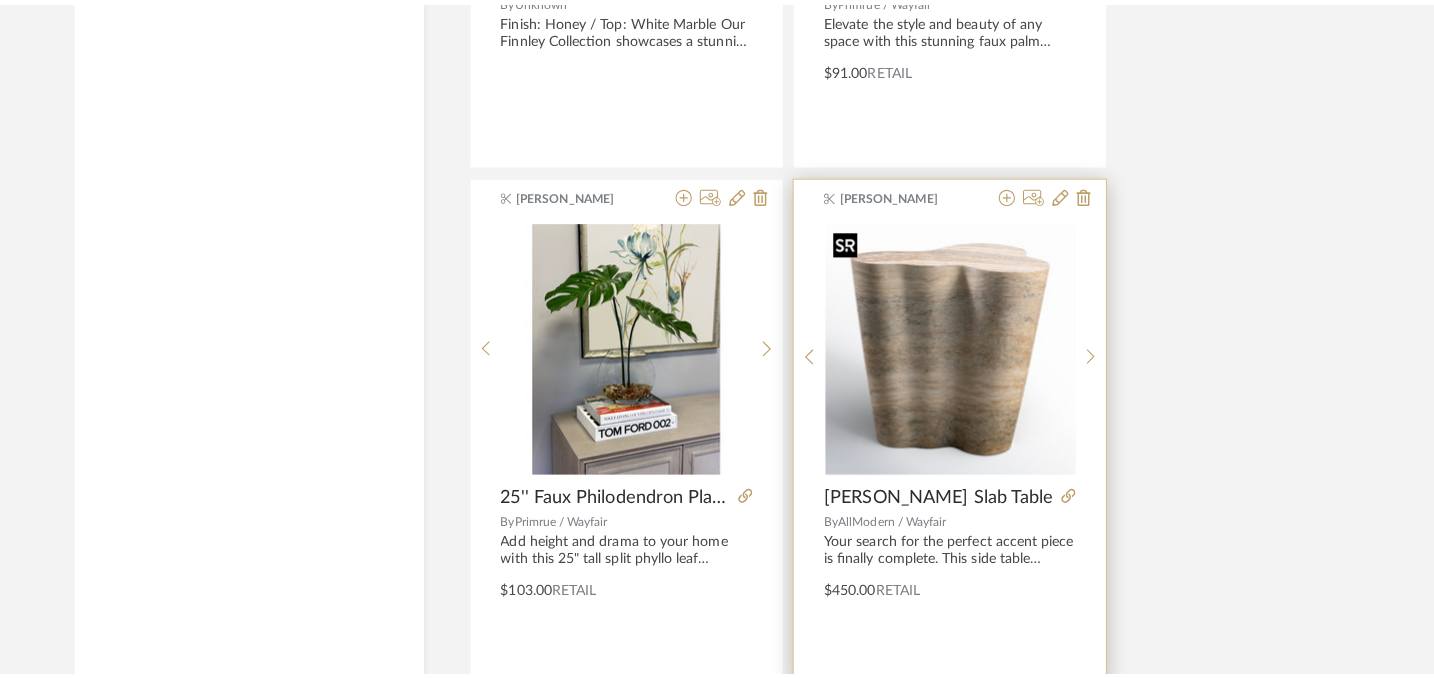 scroll, scrollTop: 0, scrollLeft: 0, axis: both 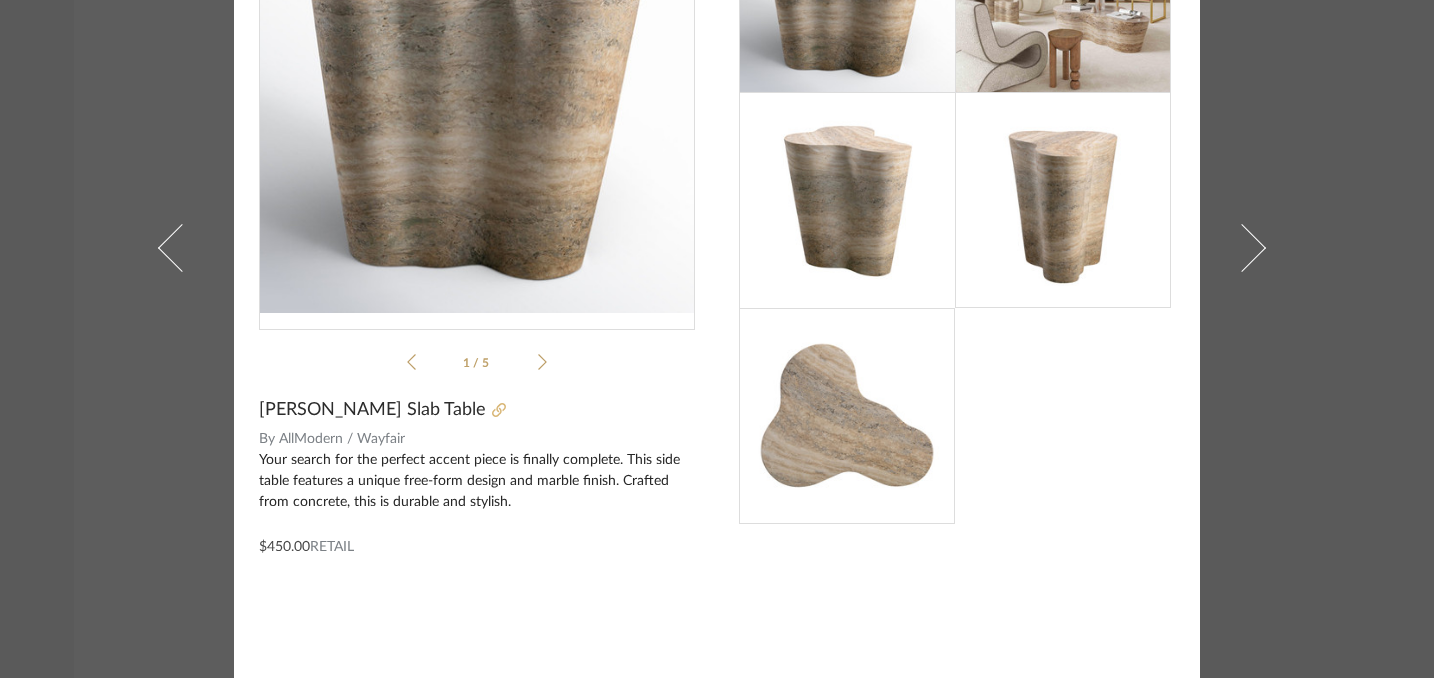 click 